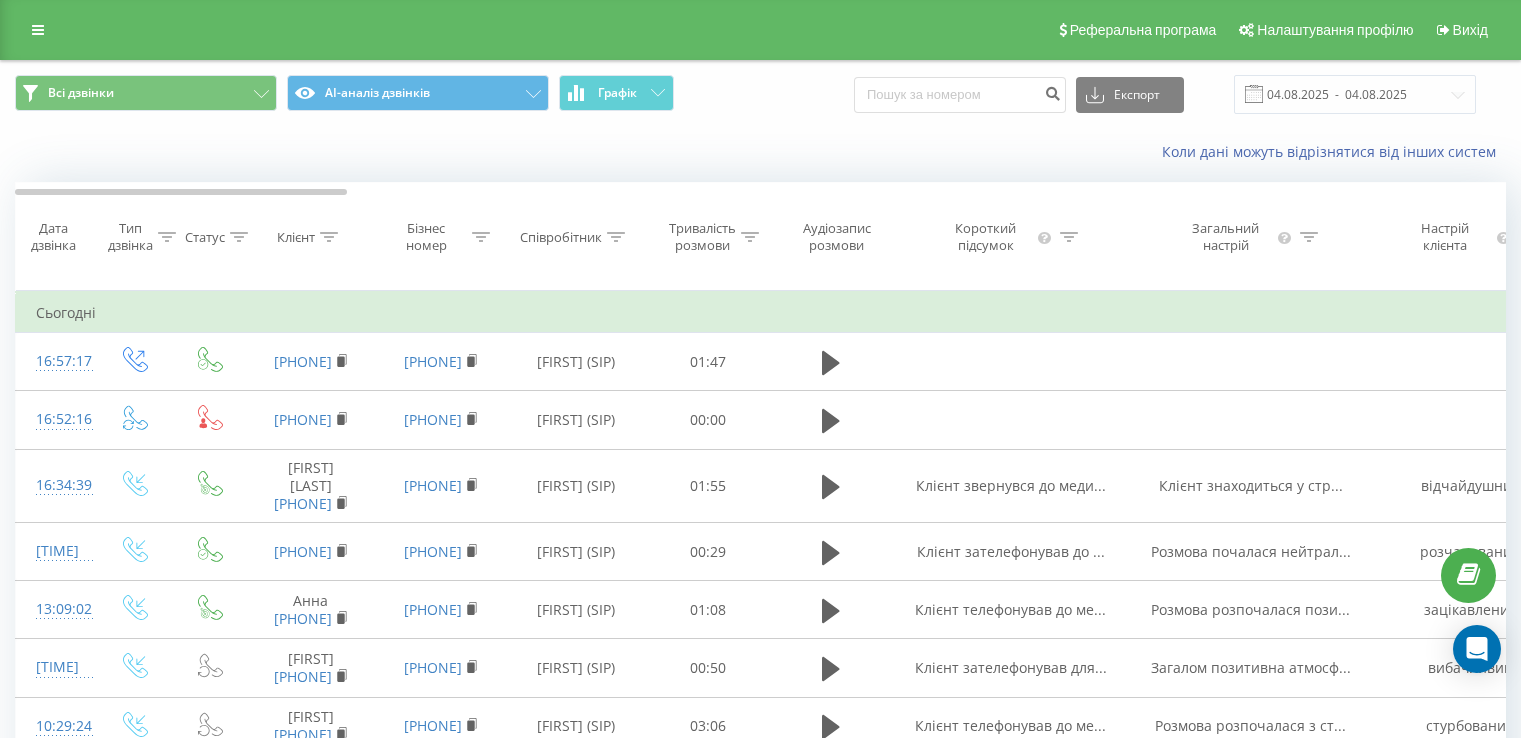 scroll, scrollTop: 0, scrollLeft: 0, axis: both 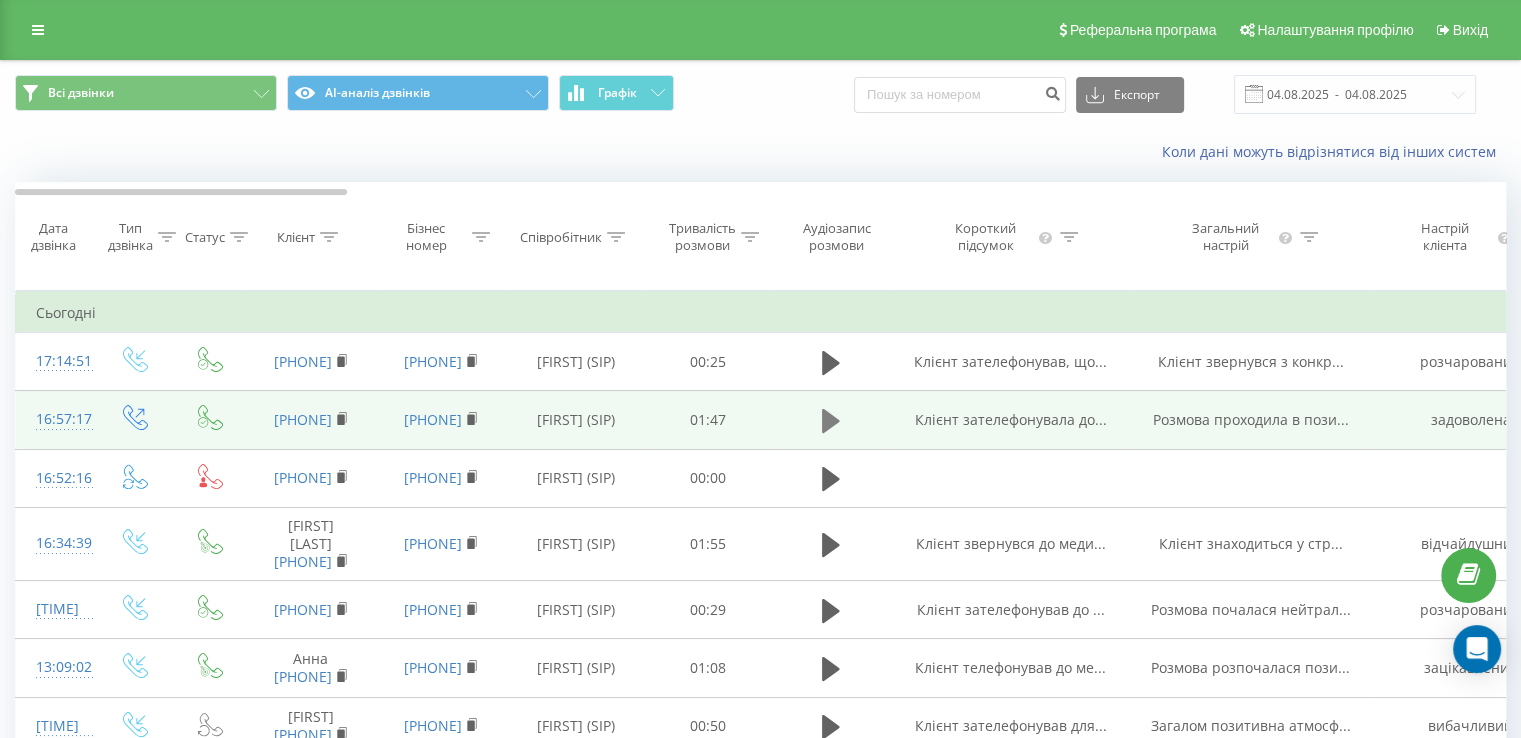 click 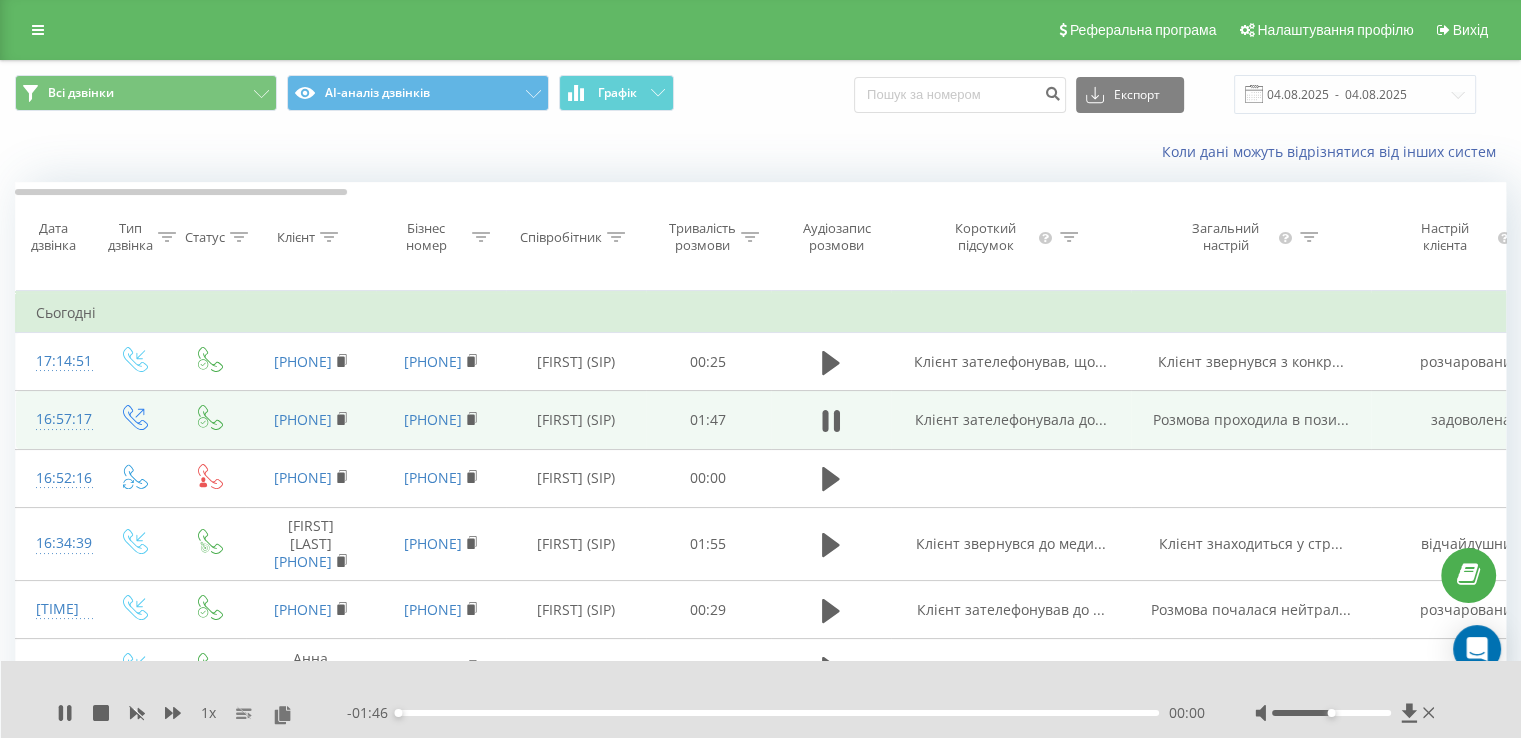 click on "00:00" at bounding box center [778, 713] 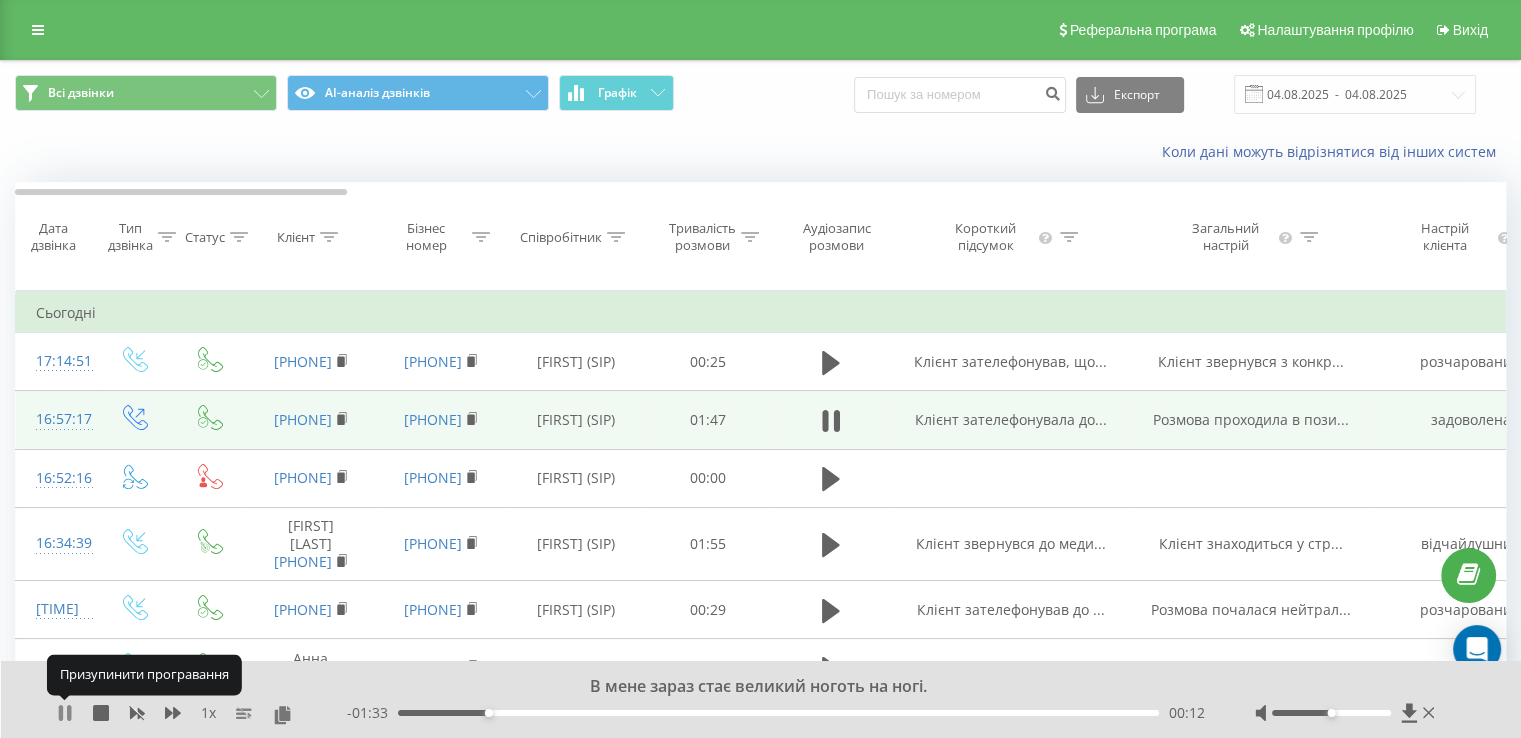 click 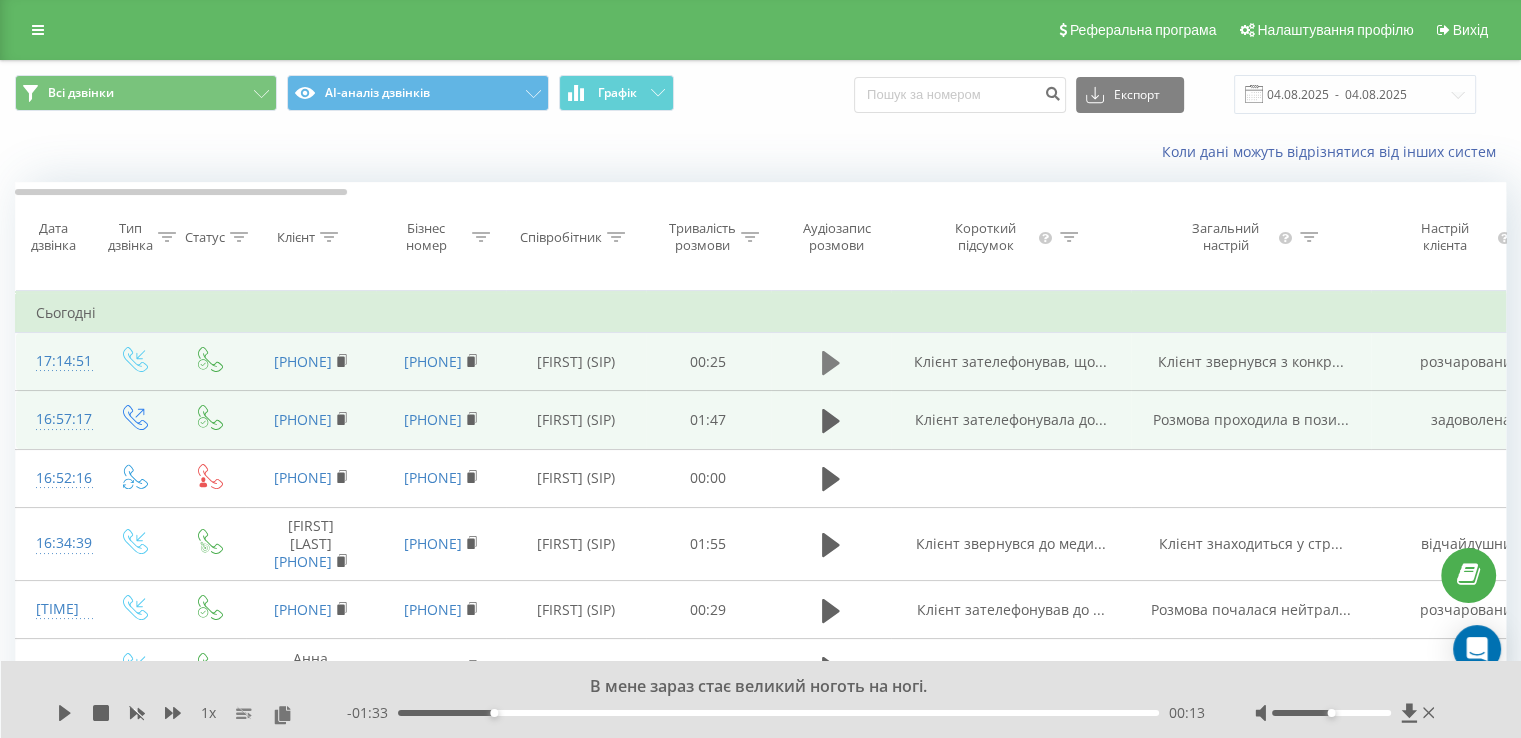 click 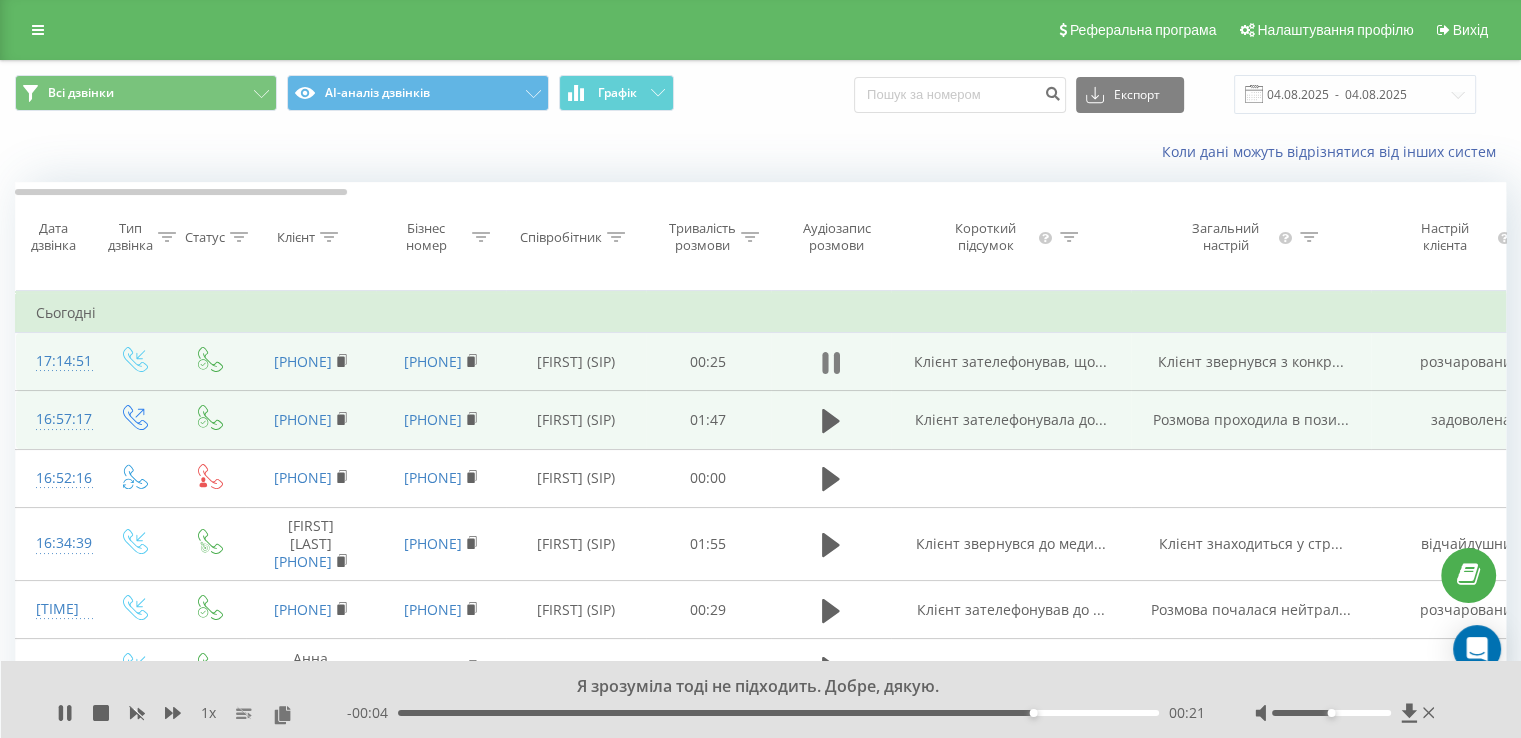 click 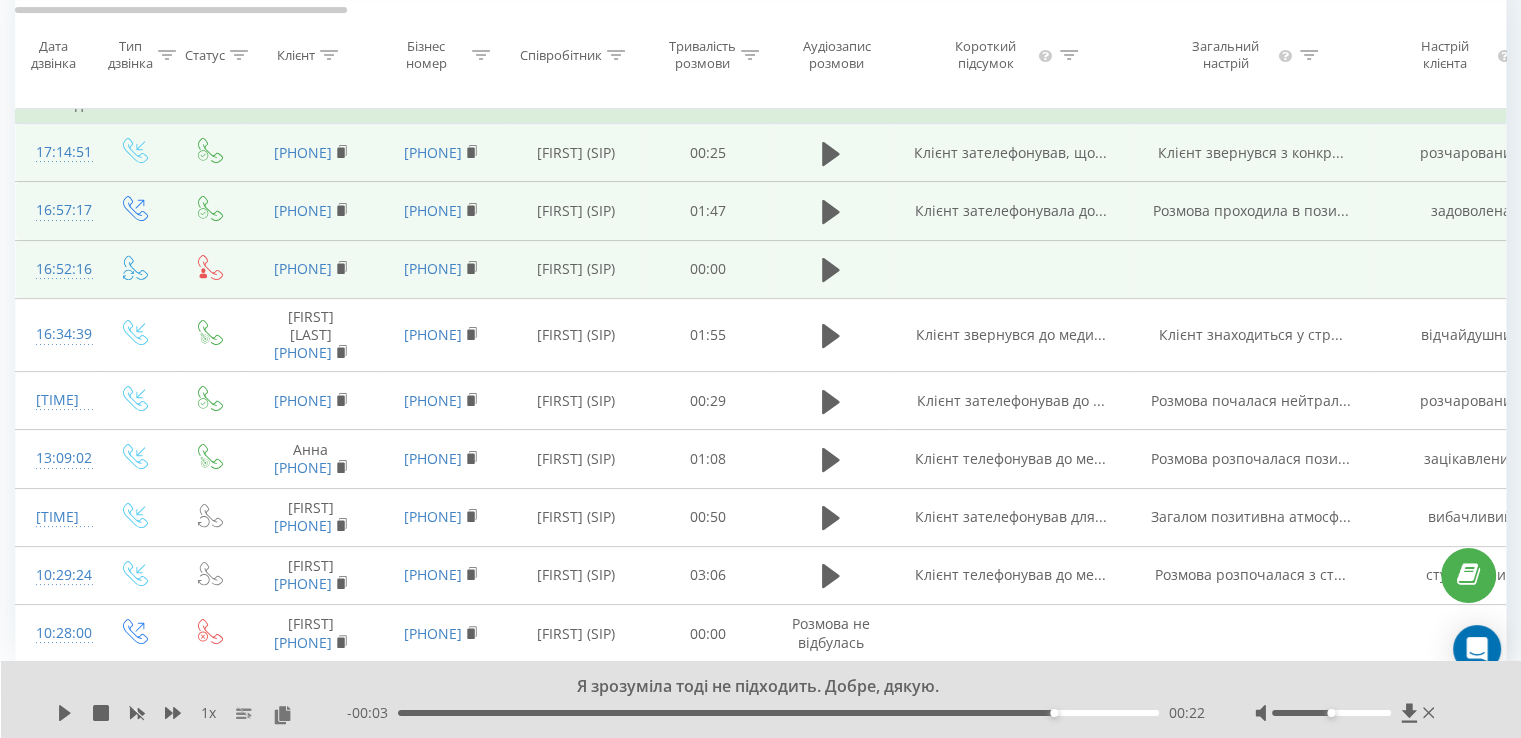 scroll, scrollTop: 0, scrollLeft: 0, axis: both 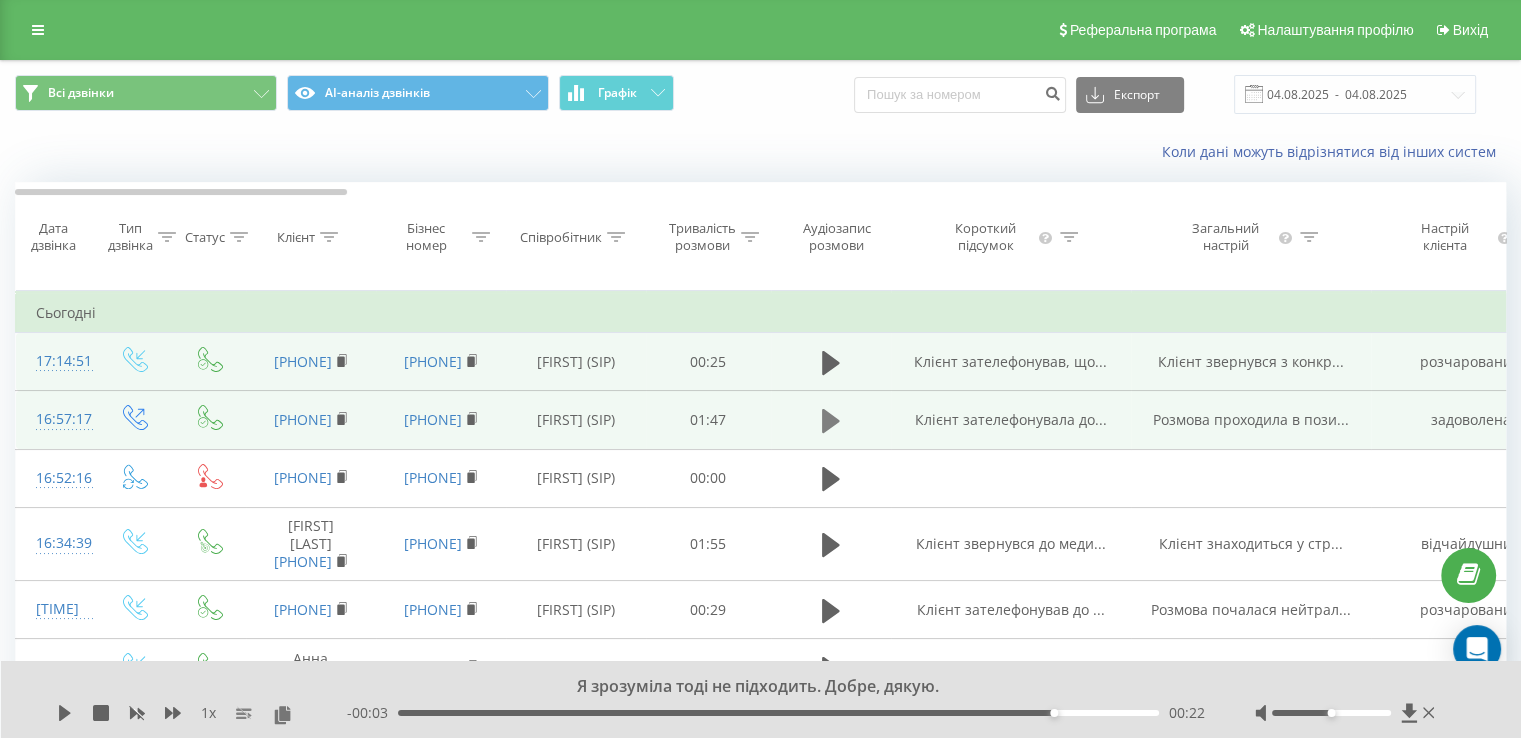 click 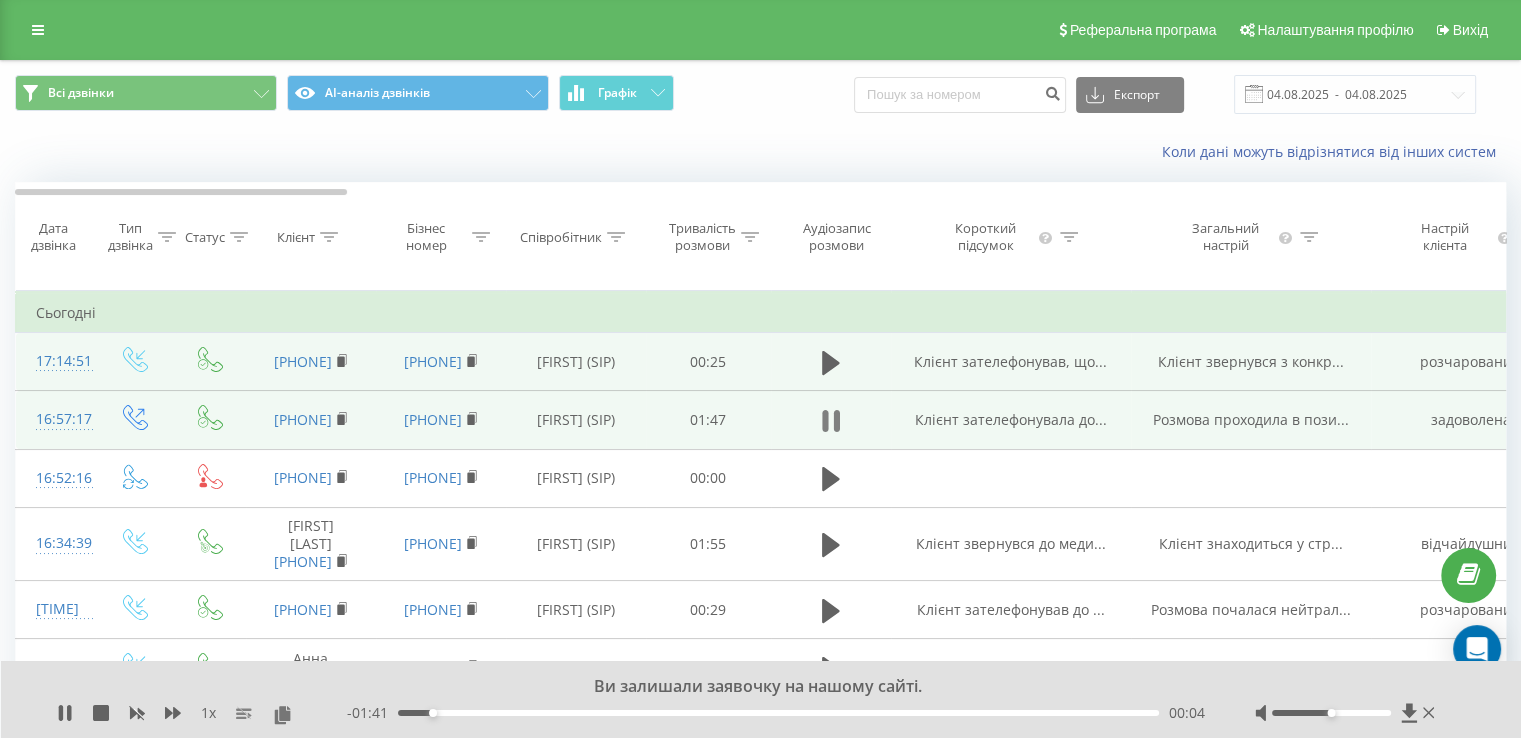 click 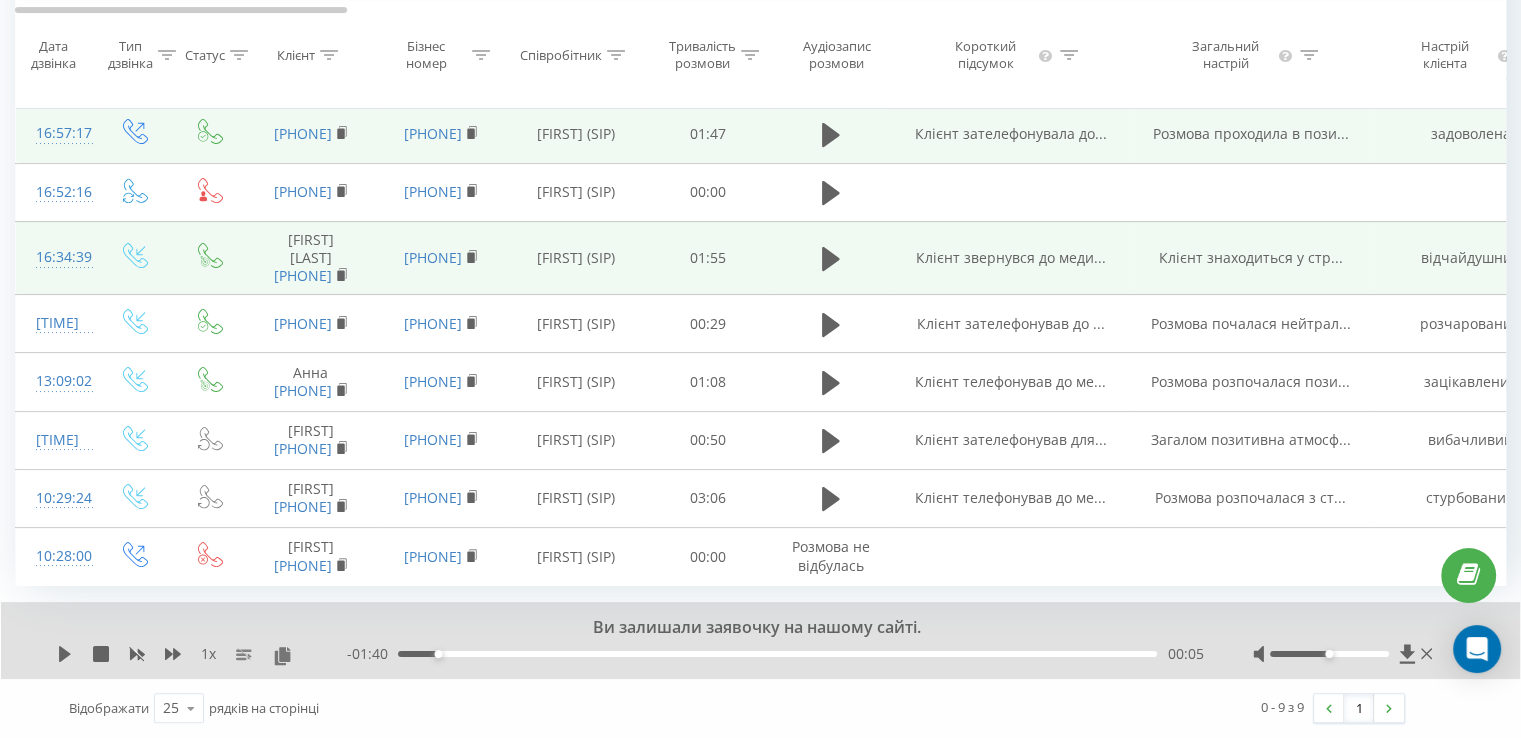 scroll, scrollTop: 200, scrollLeft: 0, axis: vertical 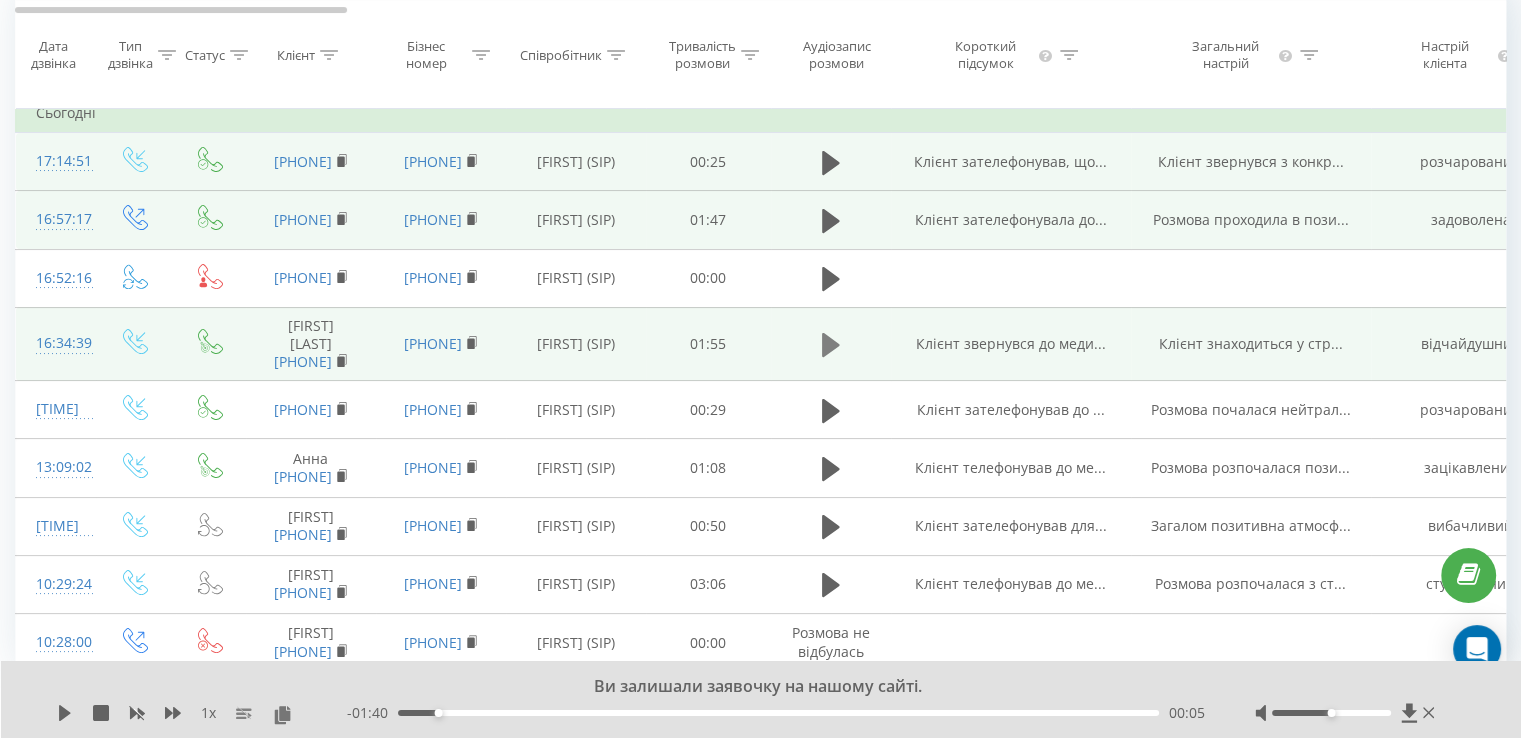 click 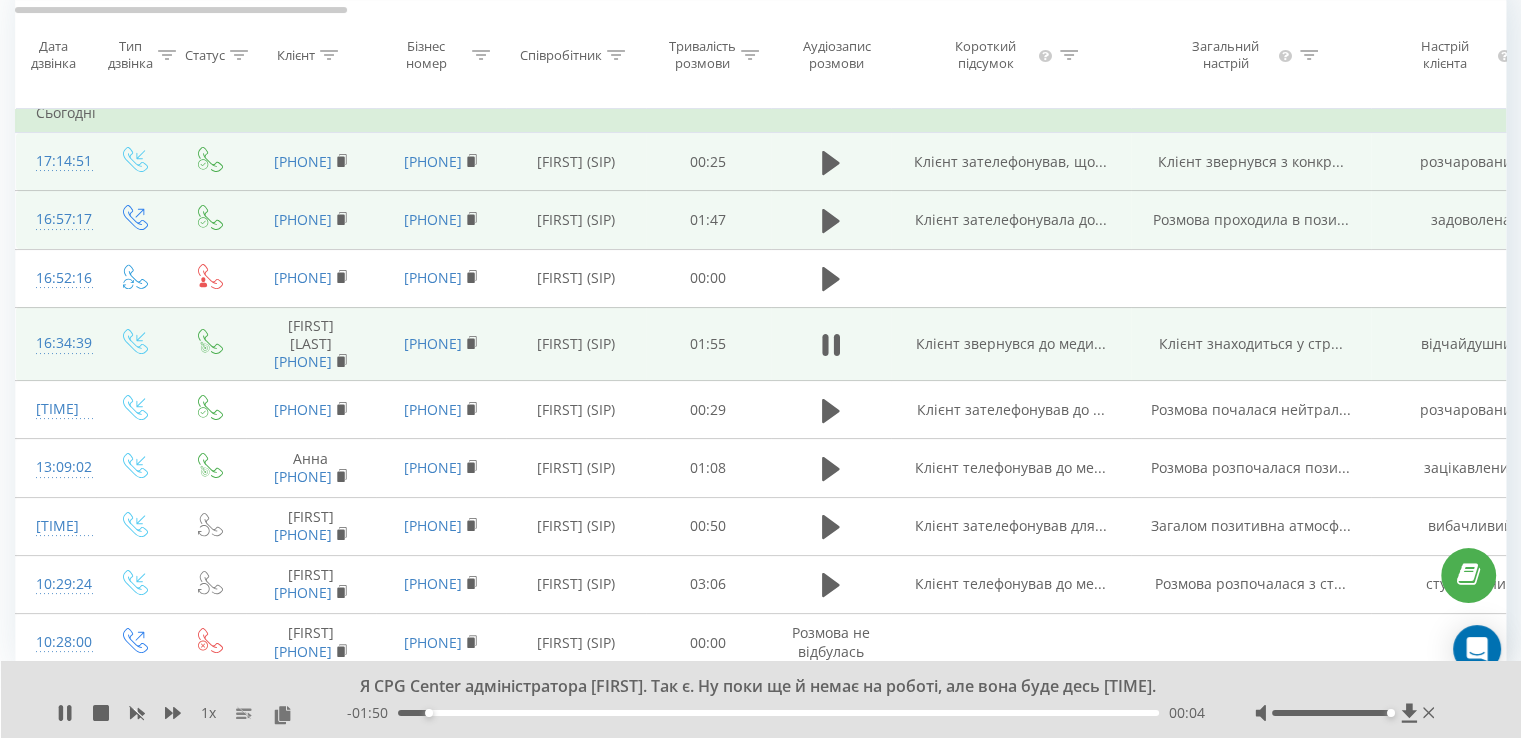 drag, startPoint x: 1332, startPoint y: 714, endPoint x: 1394, endPoint y: 717, distance: 62.072536 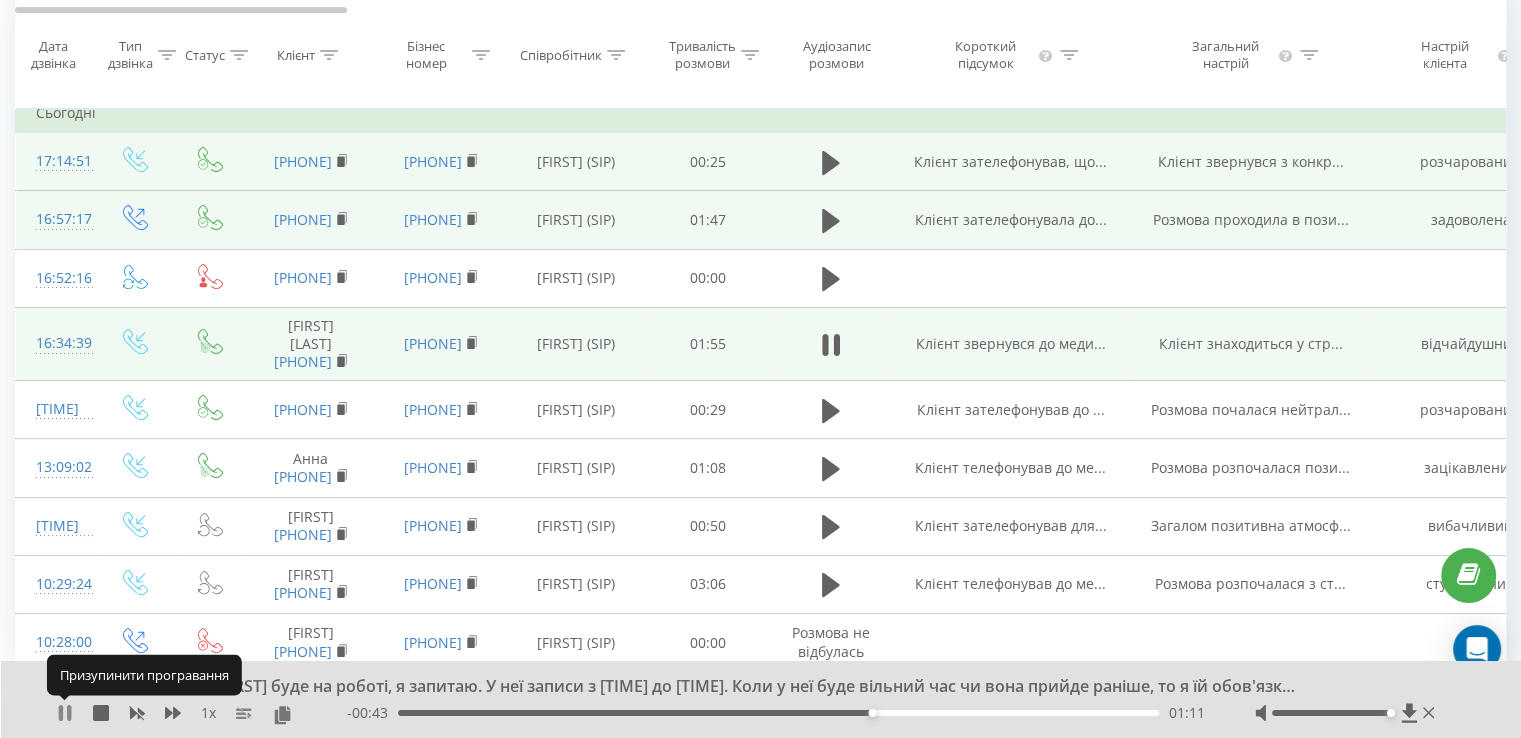 click 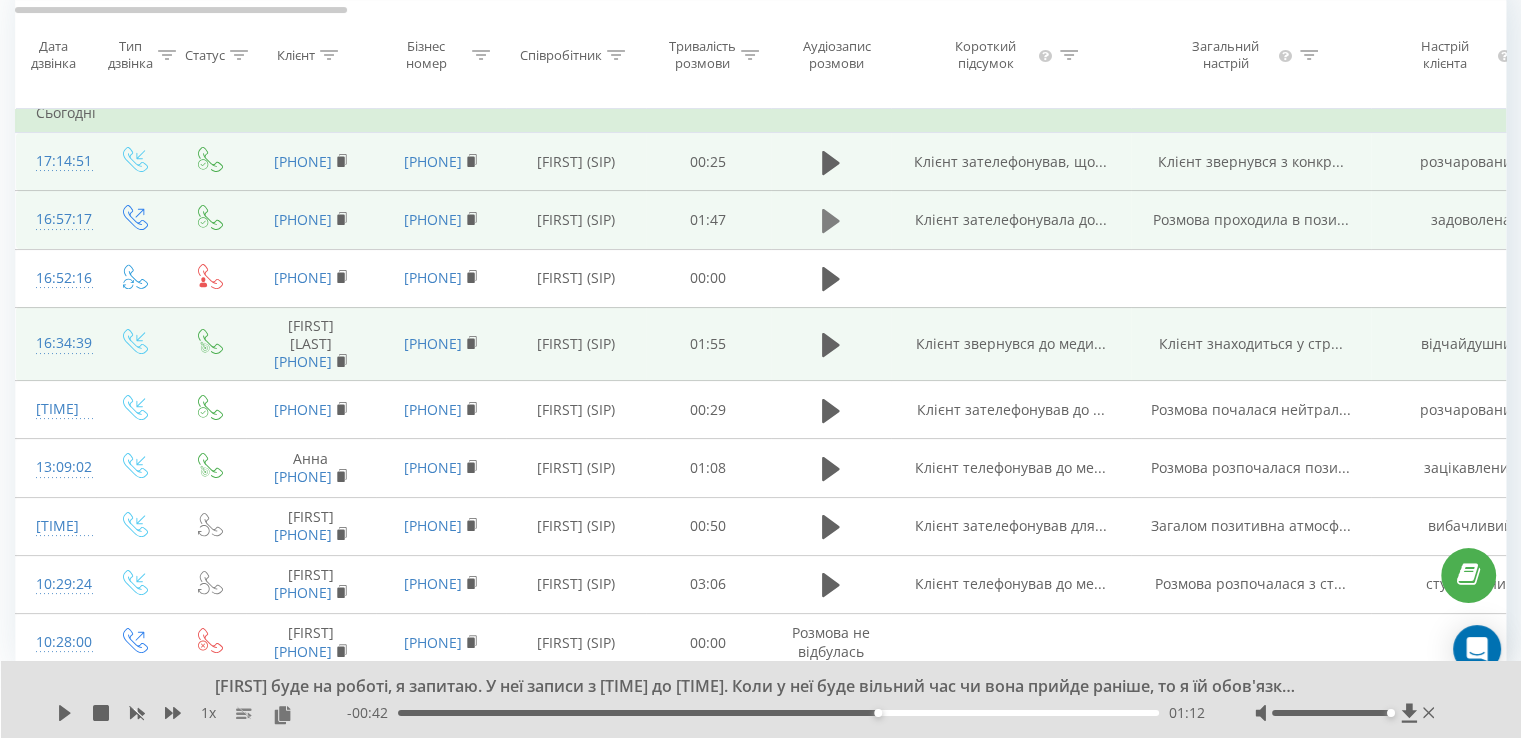 click at bounding box center [831, 221] 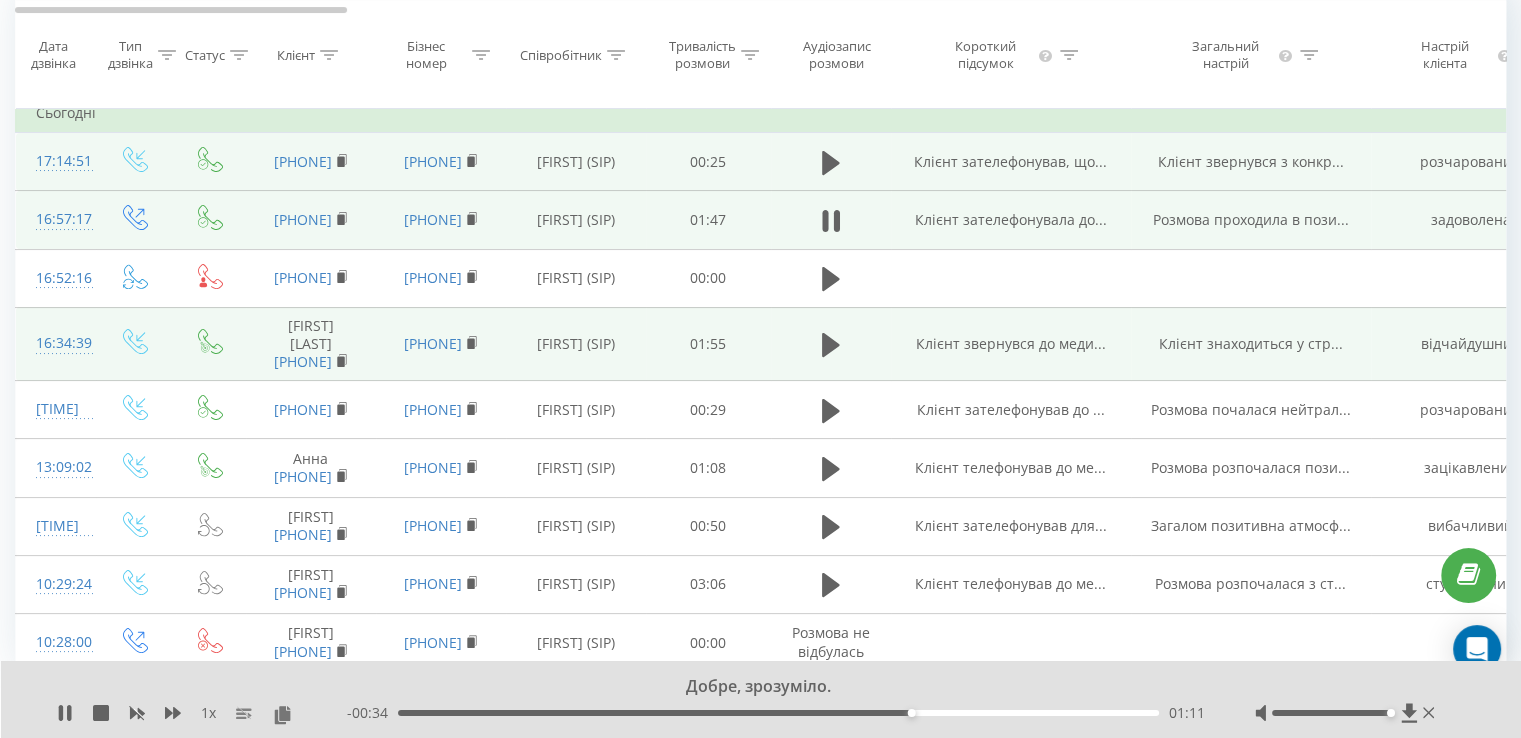 scroll, scrollTop: 0, scrollLeft: 0, axis: both 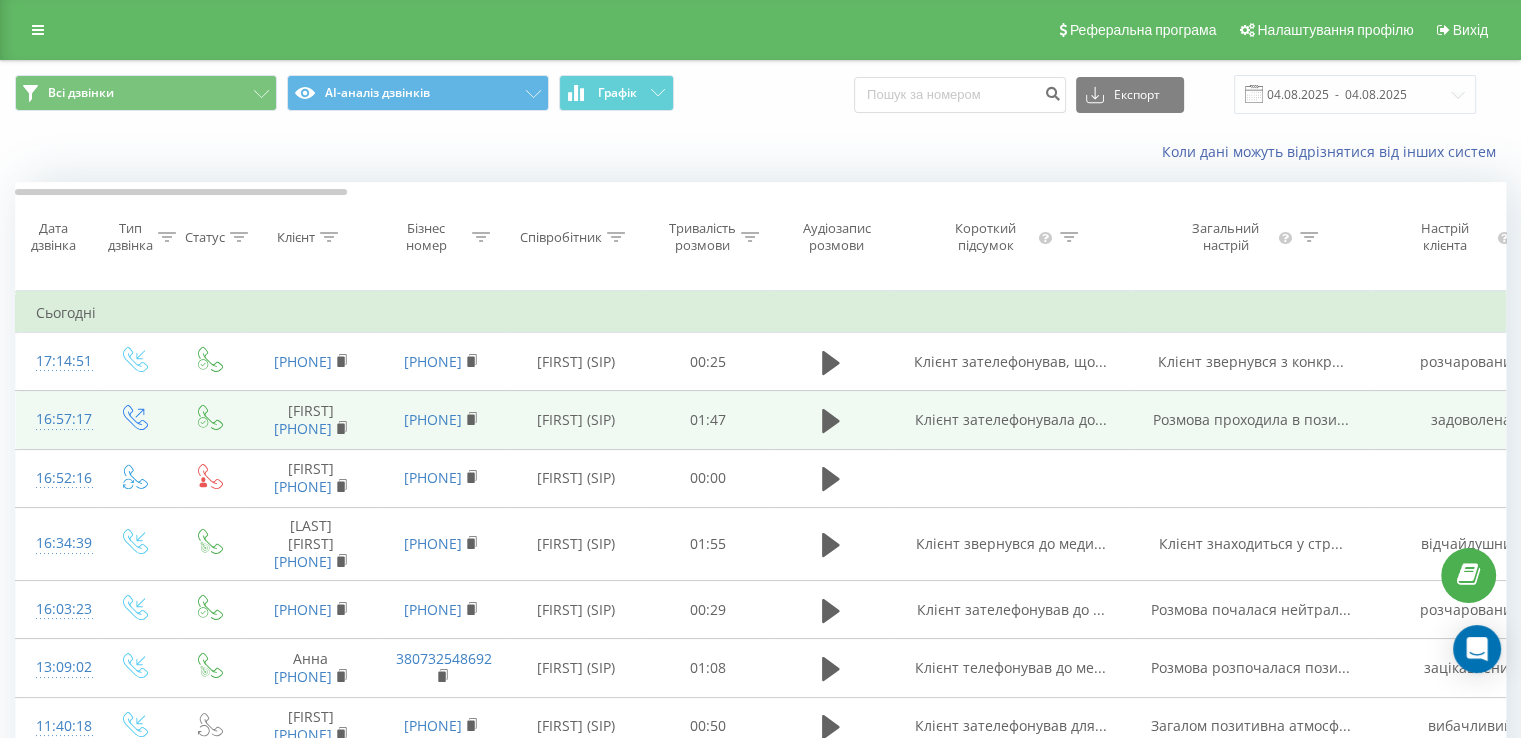 drag, startPoint x: 372, startPoint y: 451, endPoint x: 264, endPoint y: 450, distance: 108.00463 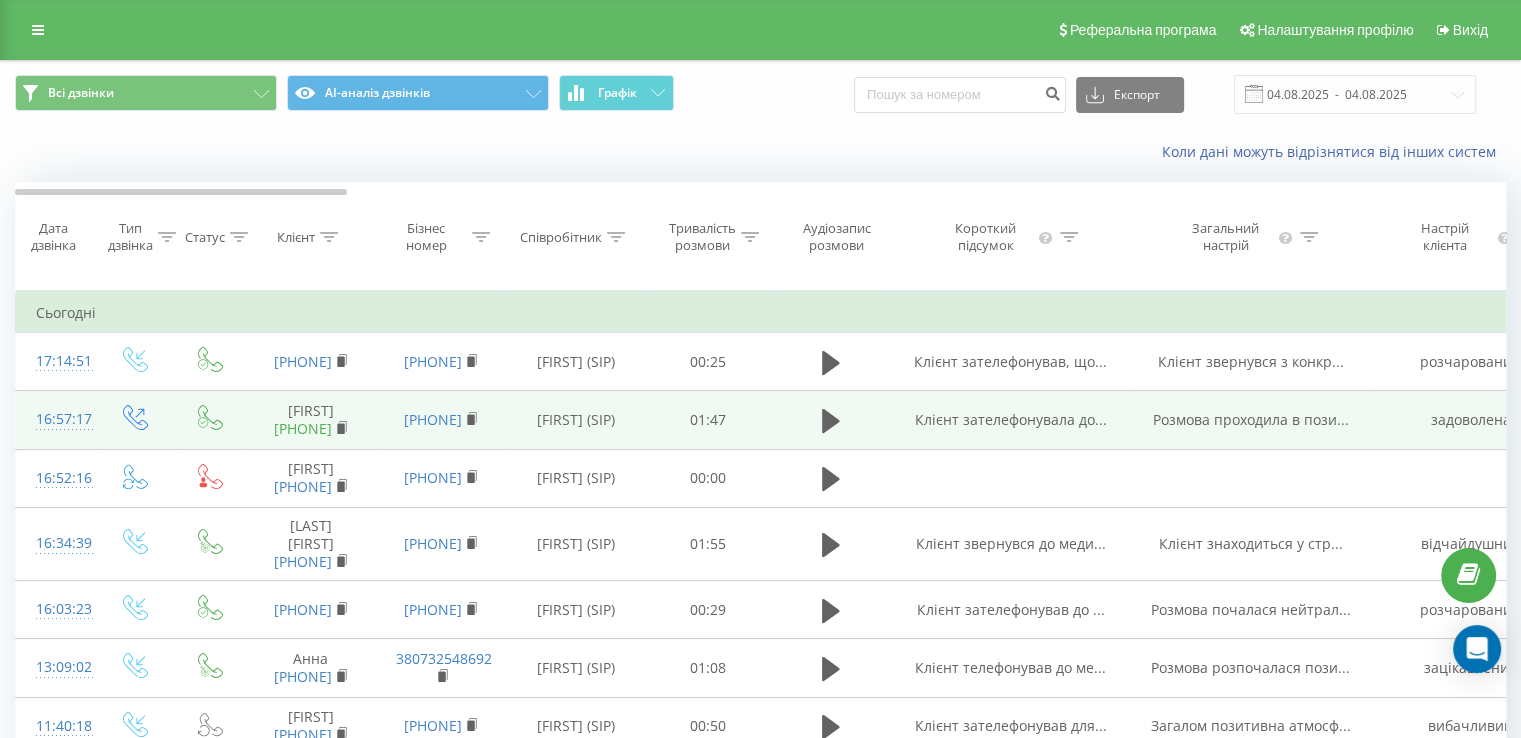 copy on "[PHONE]" 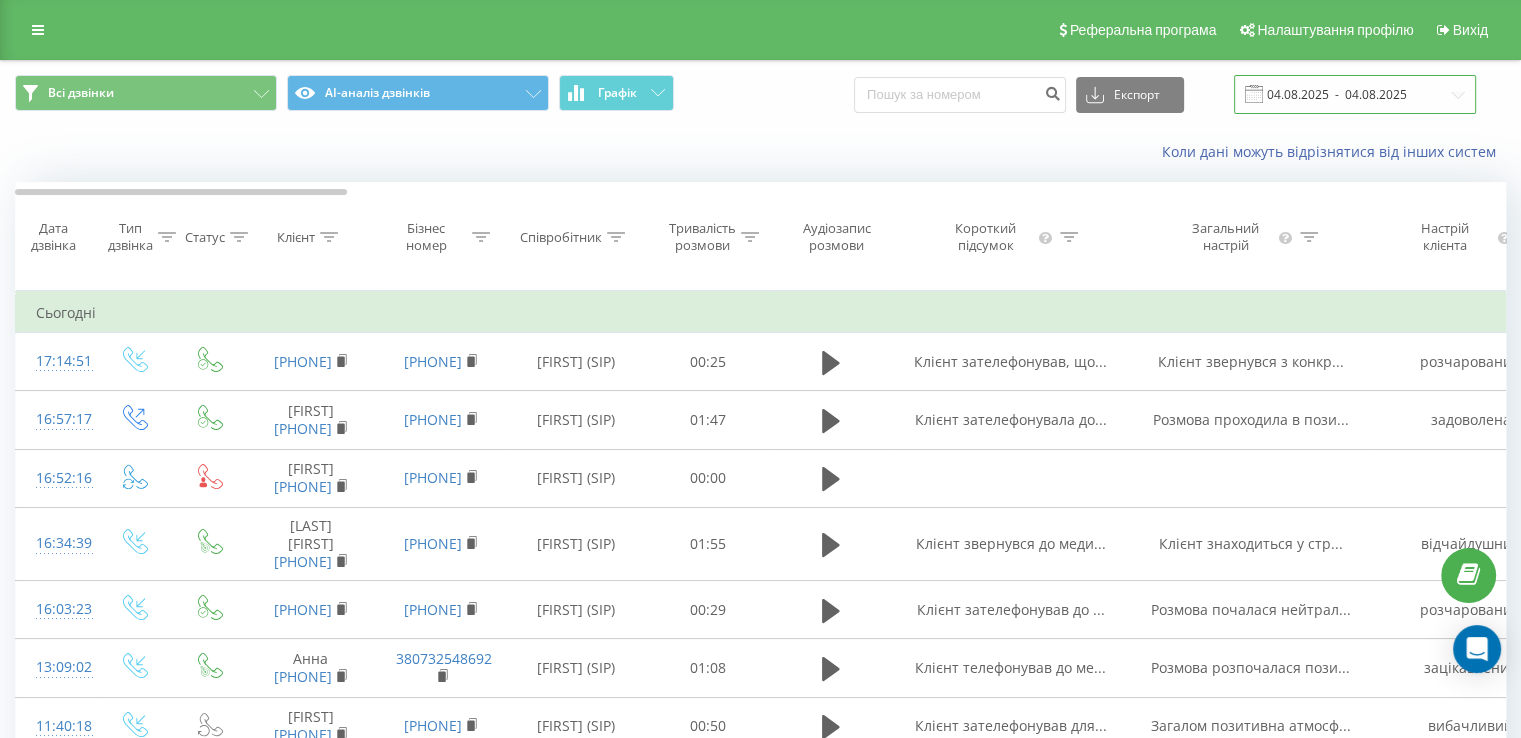 click on "04.08.2025  -  04.08.2025" at bounding box center [1355, 94] 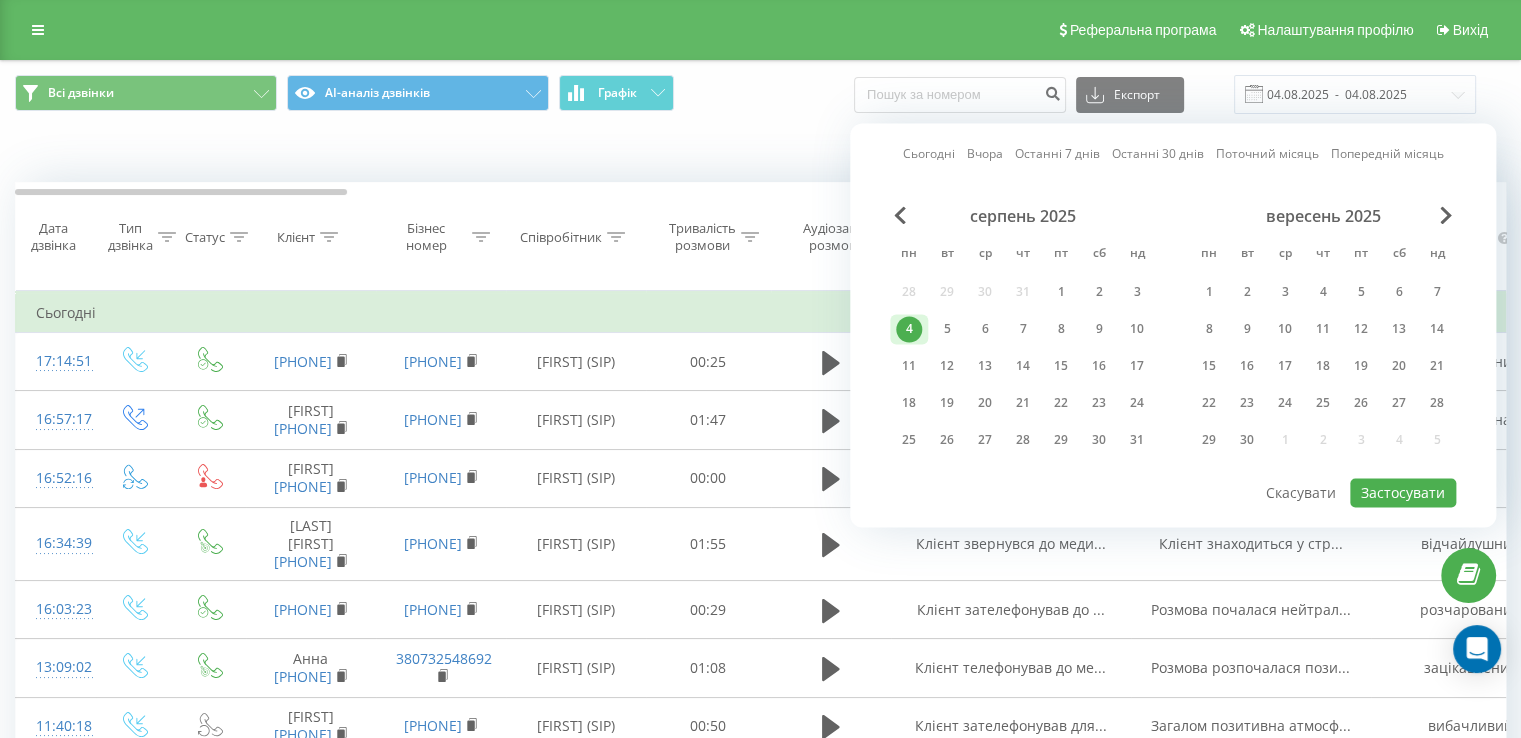click on "серпень 2025" at bounding box center [1023, 216] 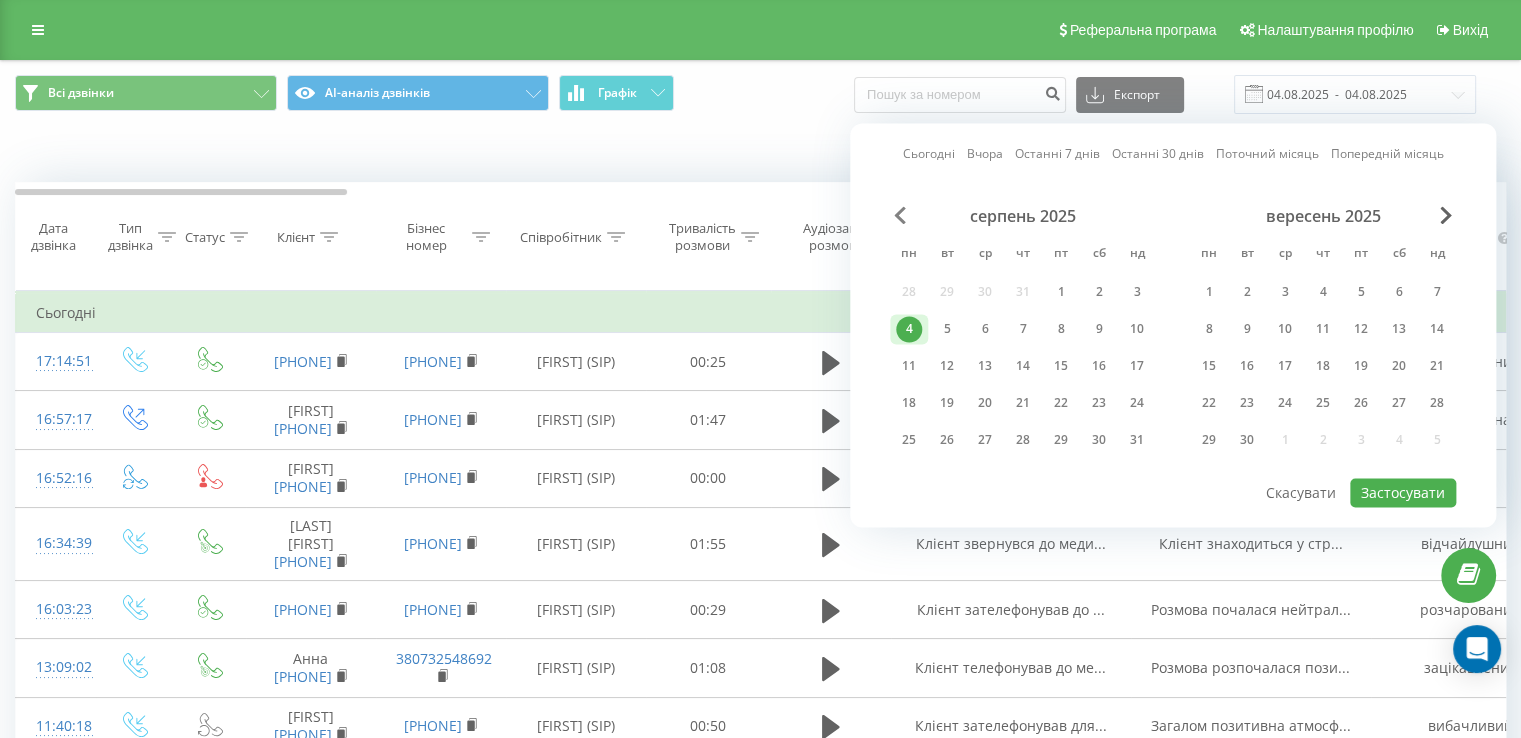 click at bounding box center [900, 215] 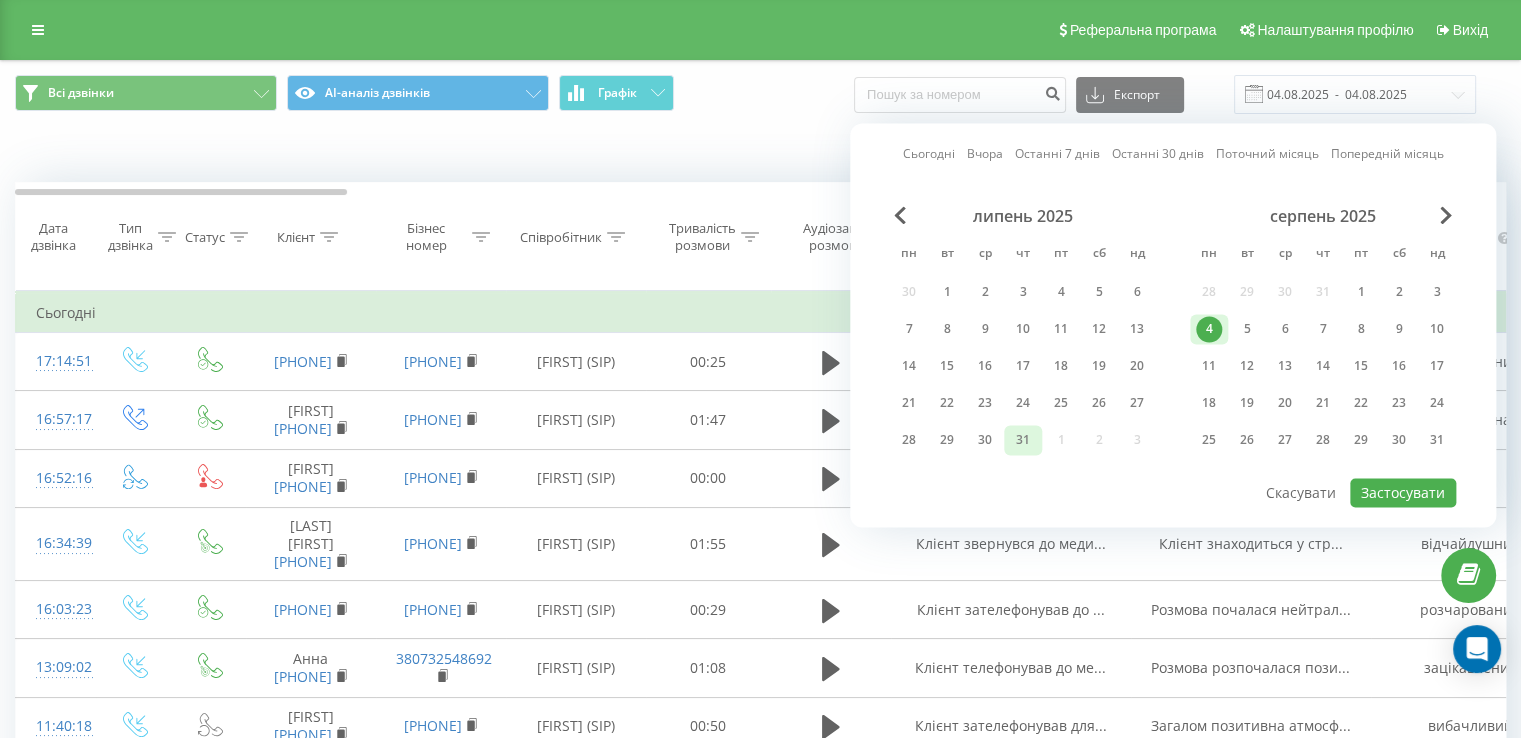 click on "31" at bounding box center (1023, 440) 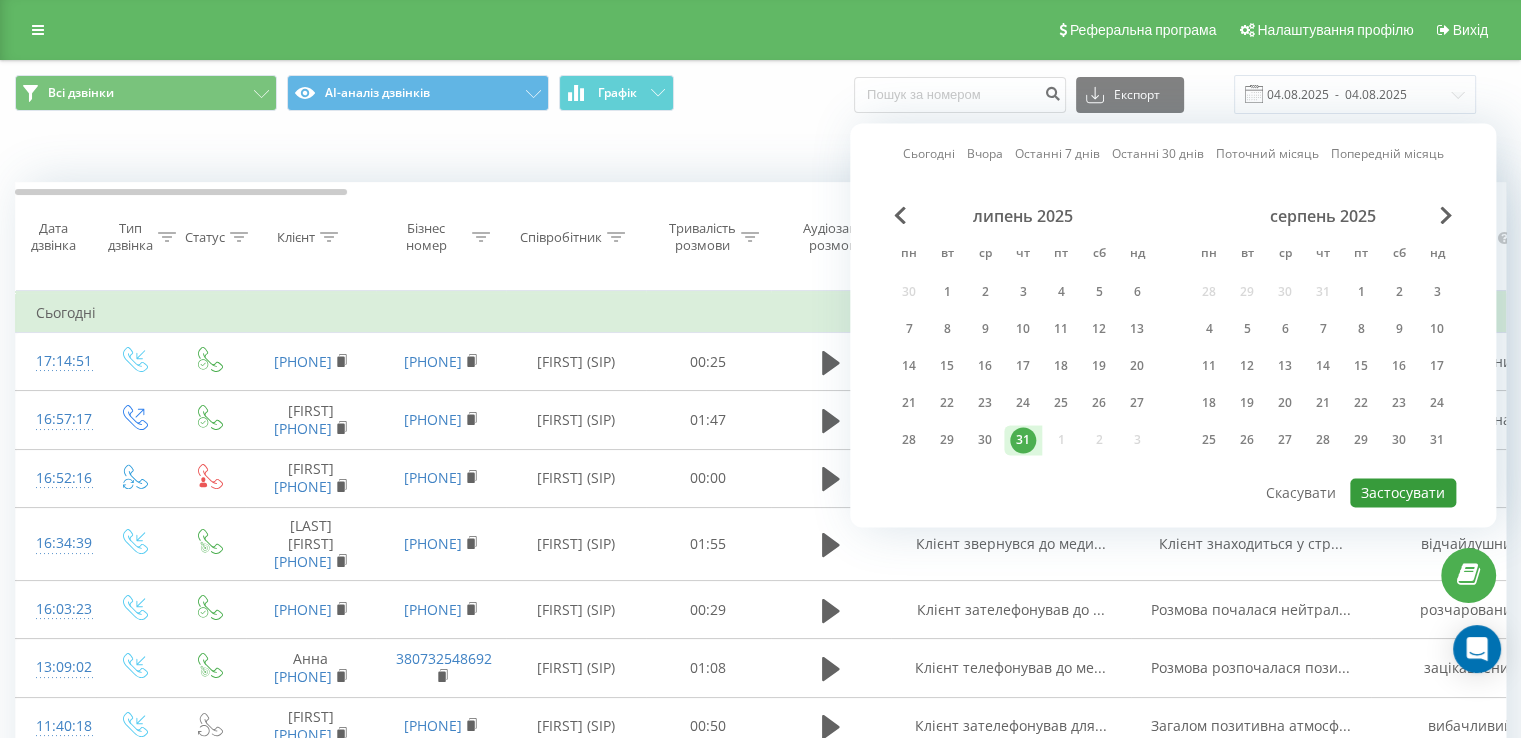 drag, startPoint x: 1396, startPoint y: 490, endPoint x: 1348, endPoint y: 482, distance: 48.6621 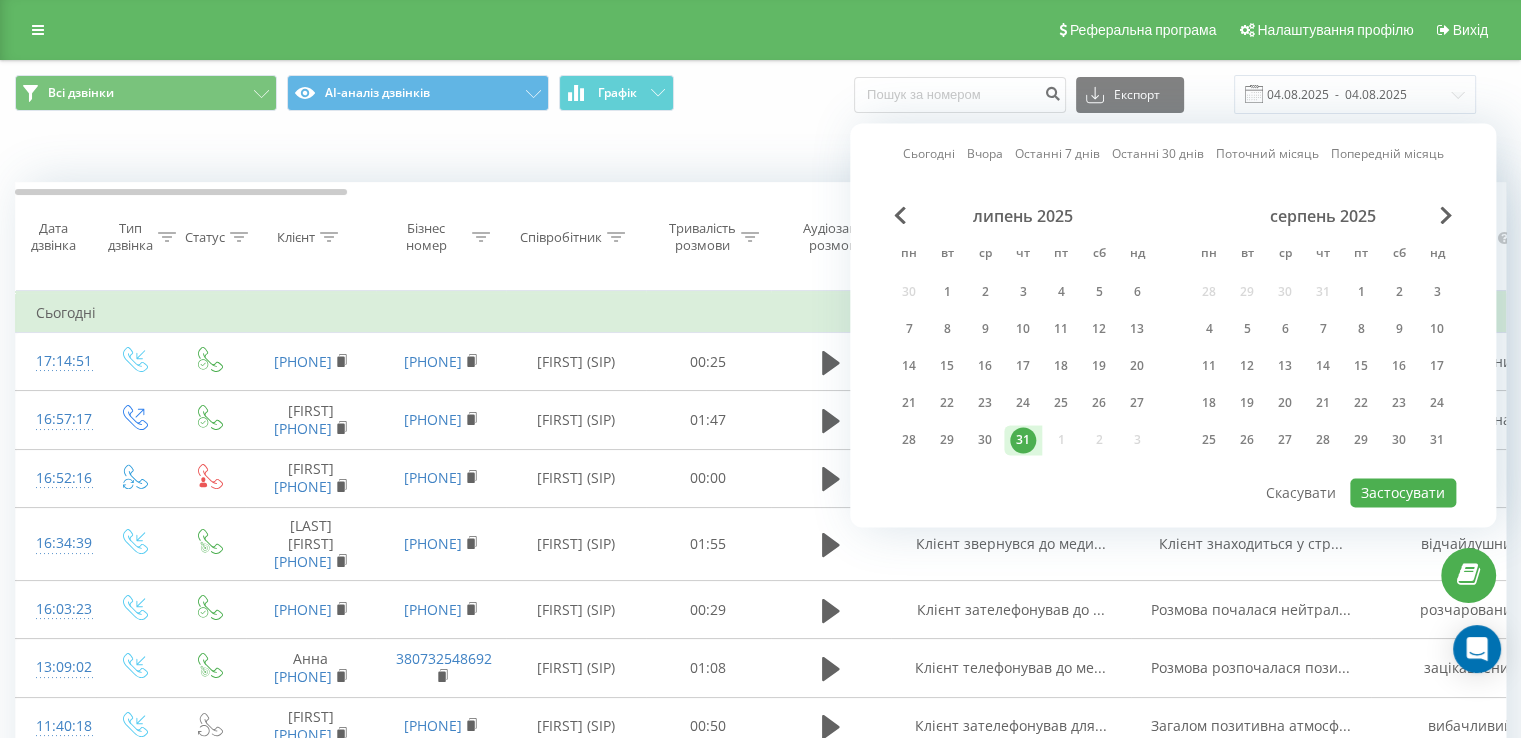 type on "31.07.2025  -  31.07.2025" 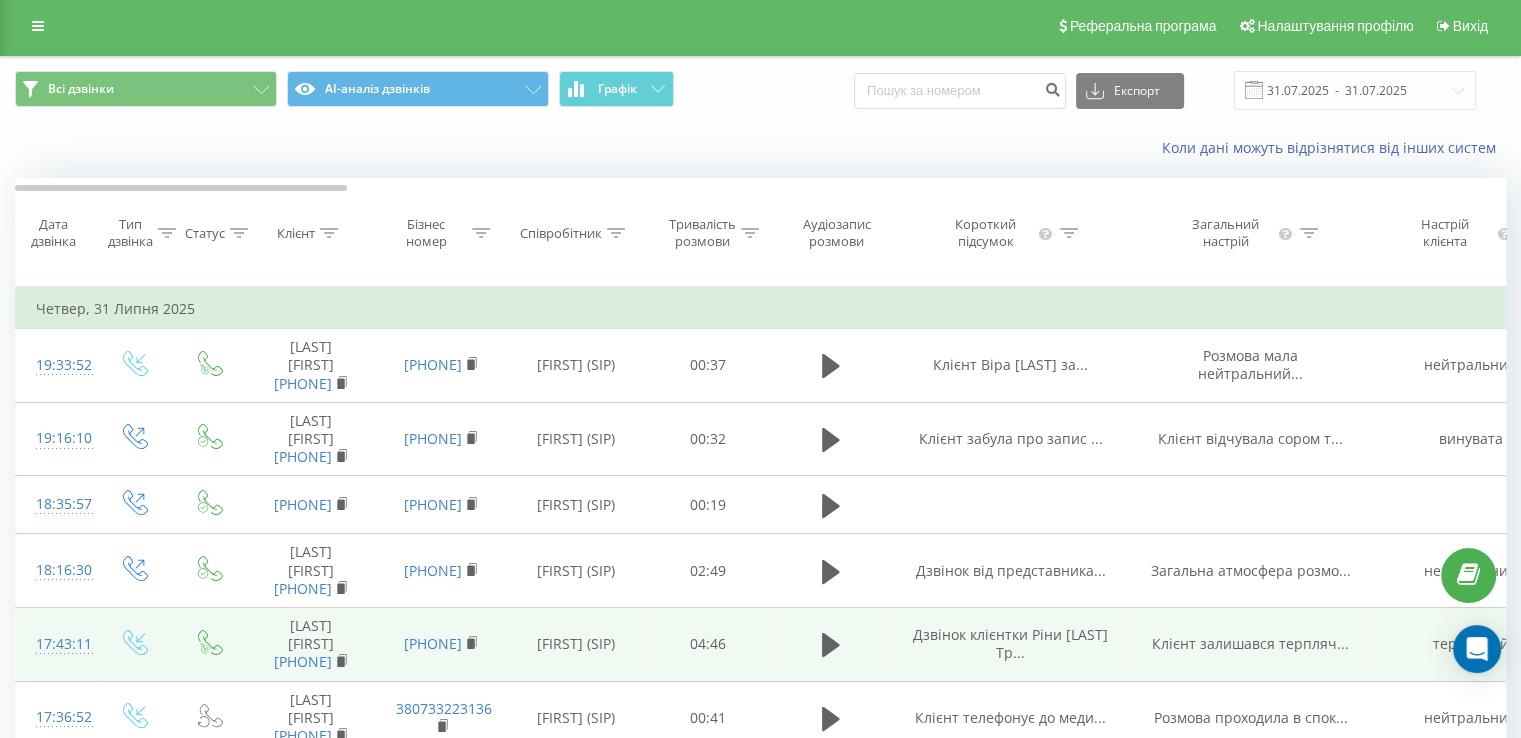 scroll, scrollTop: 0, scrollLeft: 0, axis: both 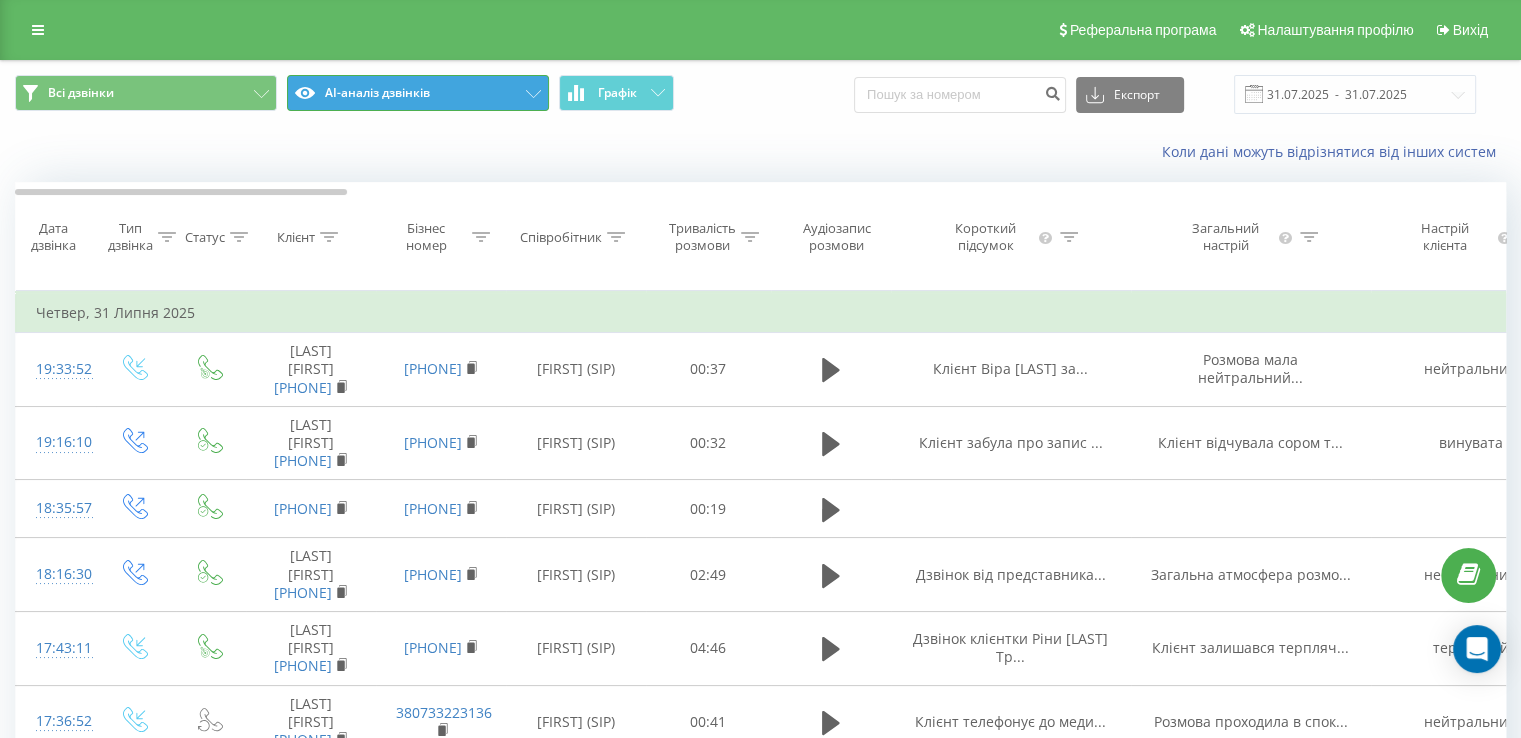 click on "AI-аналіз дзвінків" at bounding box center [418, 93] 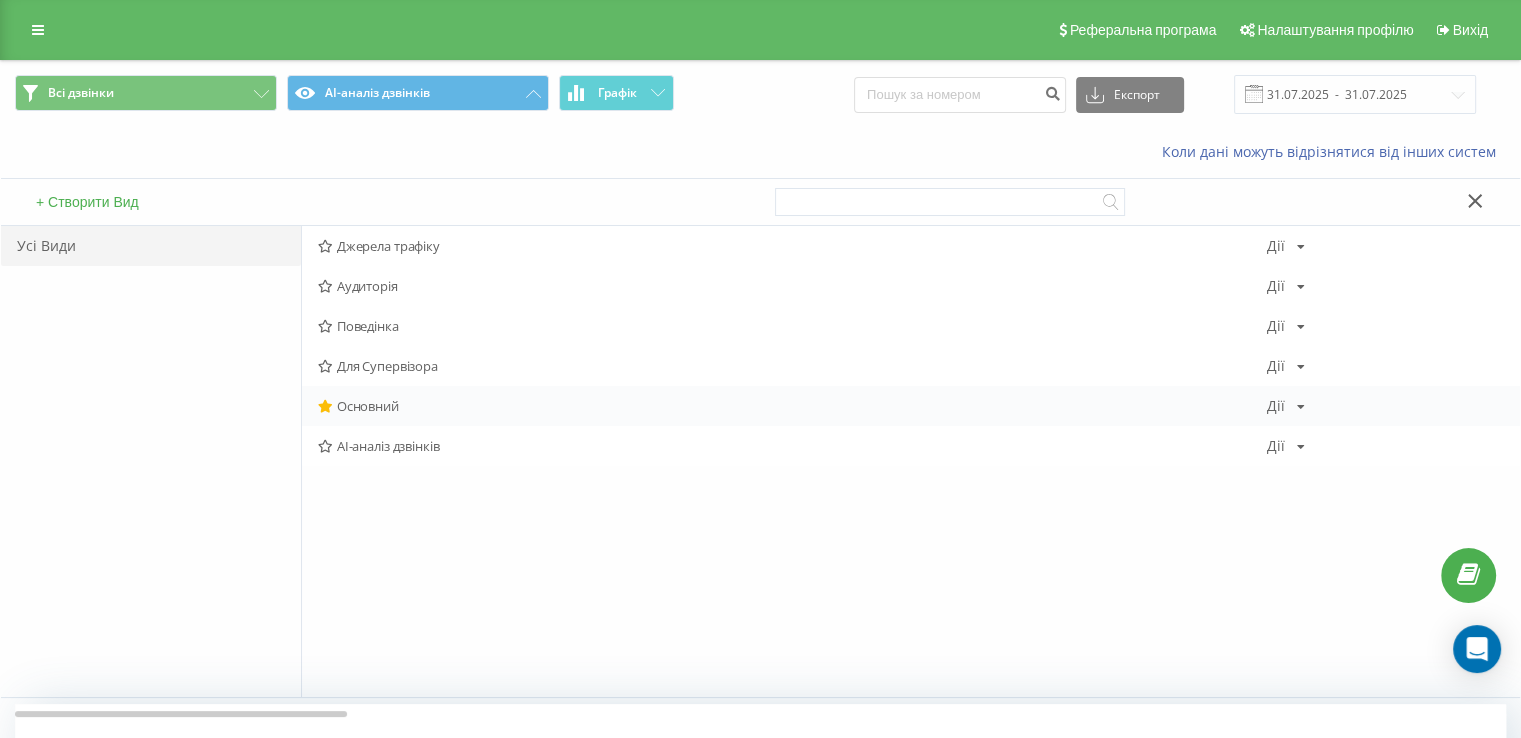 click on "Основний Дії Редагувати Копіювати Видалити За замовчуванням Поділитися" at bounding box center [911, 406] 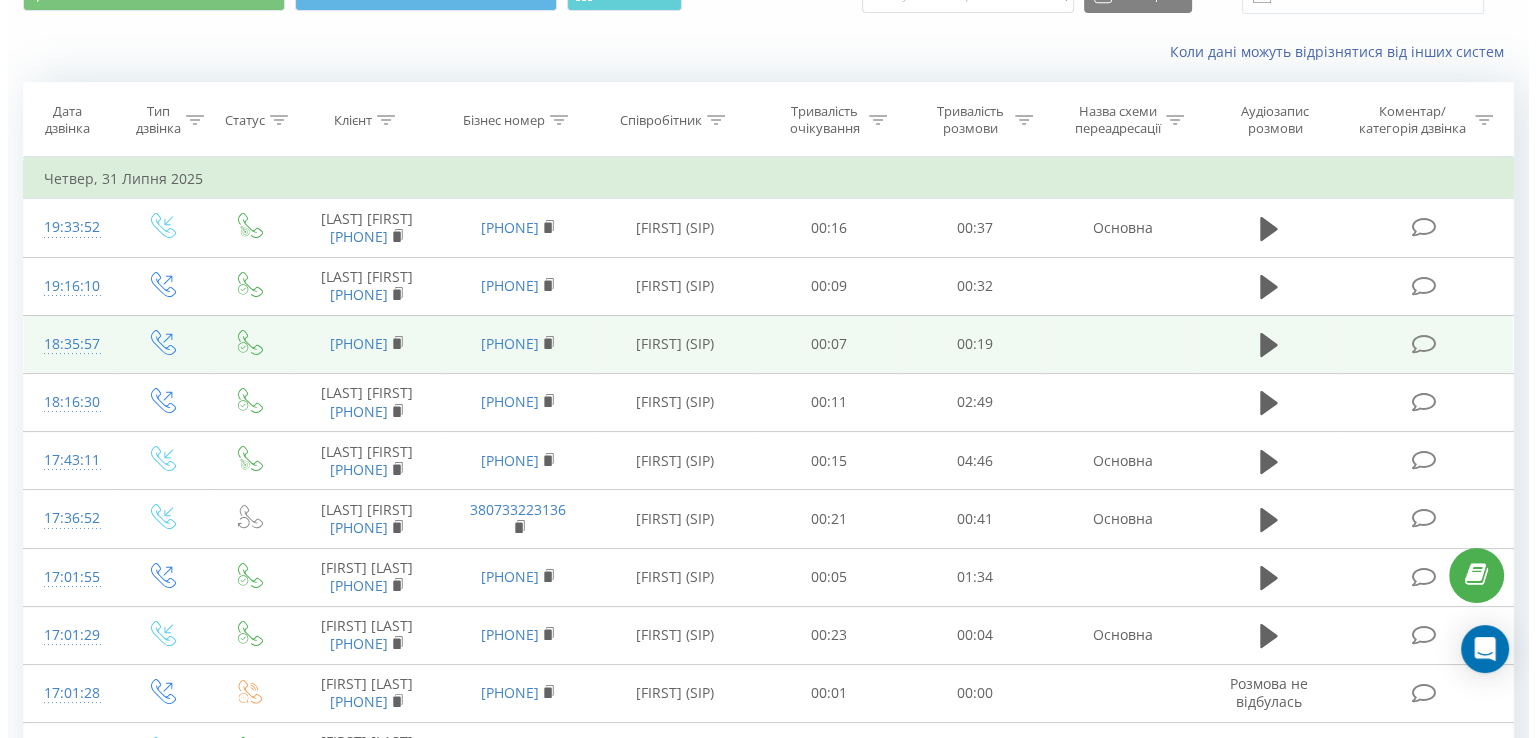 scroll, scrollTop: 200, scrollLeft: 0, axis: vertical 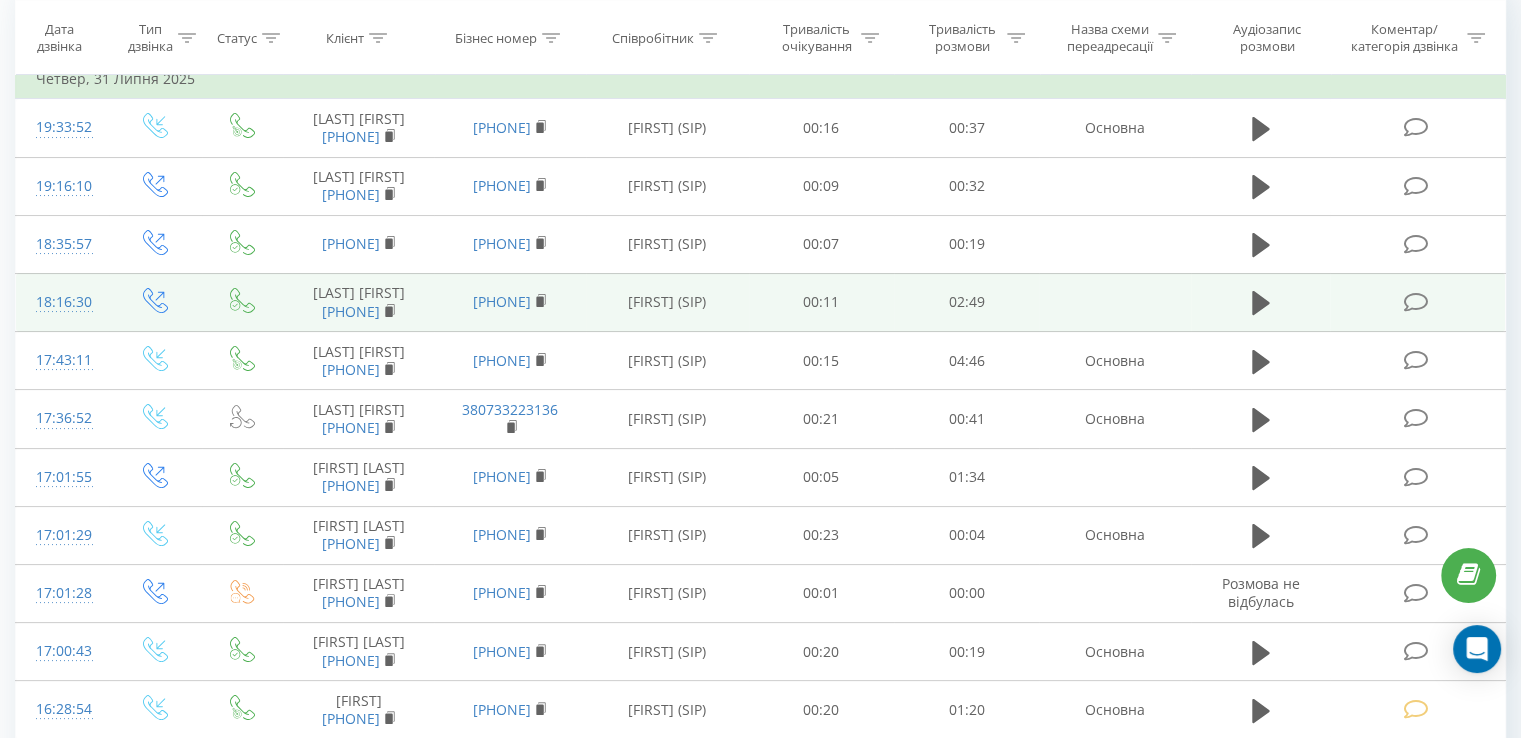 click at bounding box center (1415, 302) 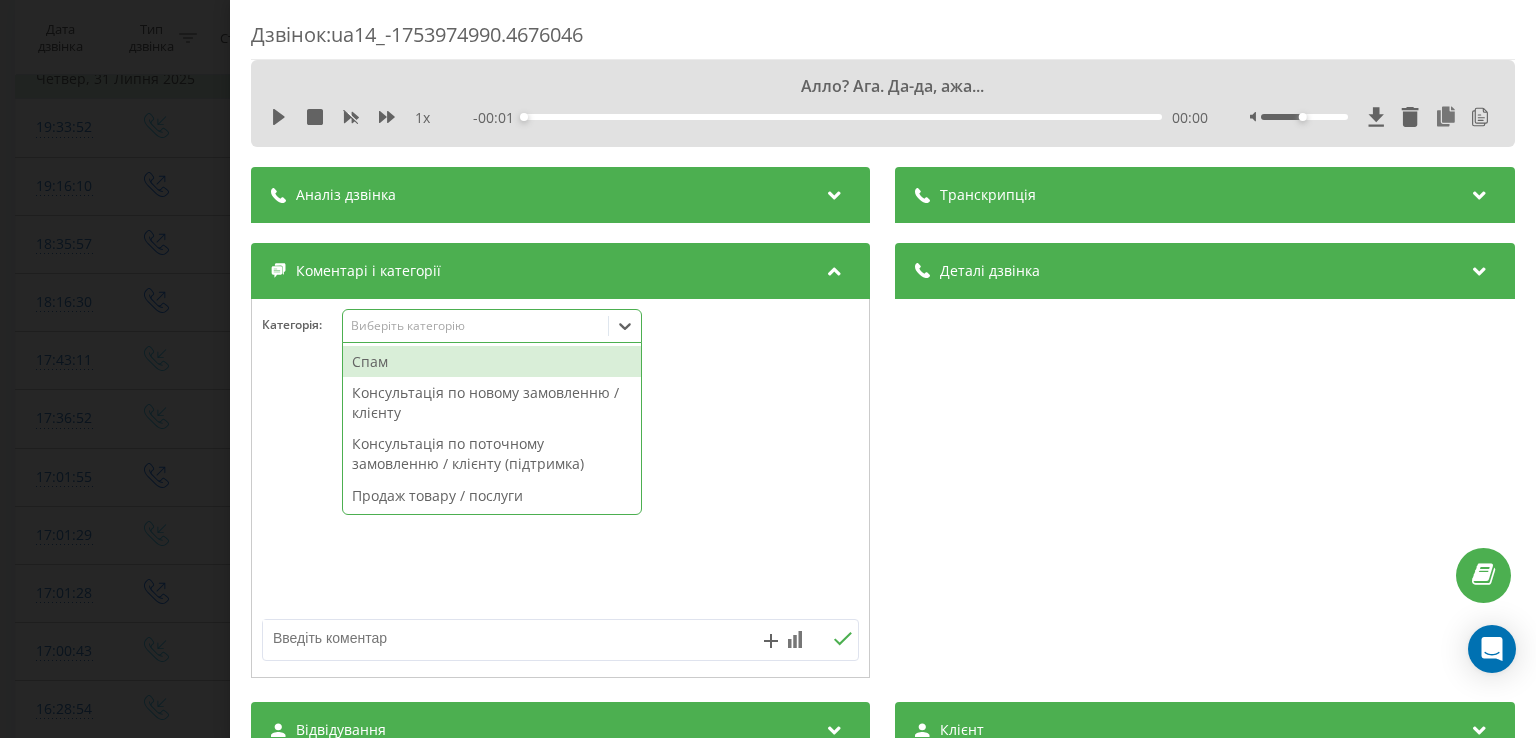 click 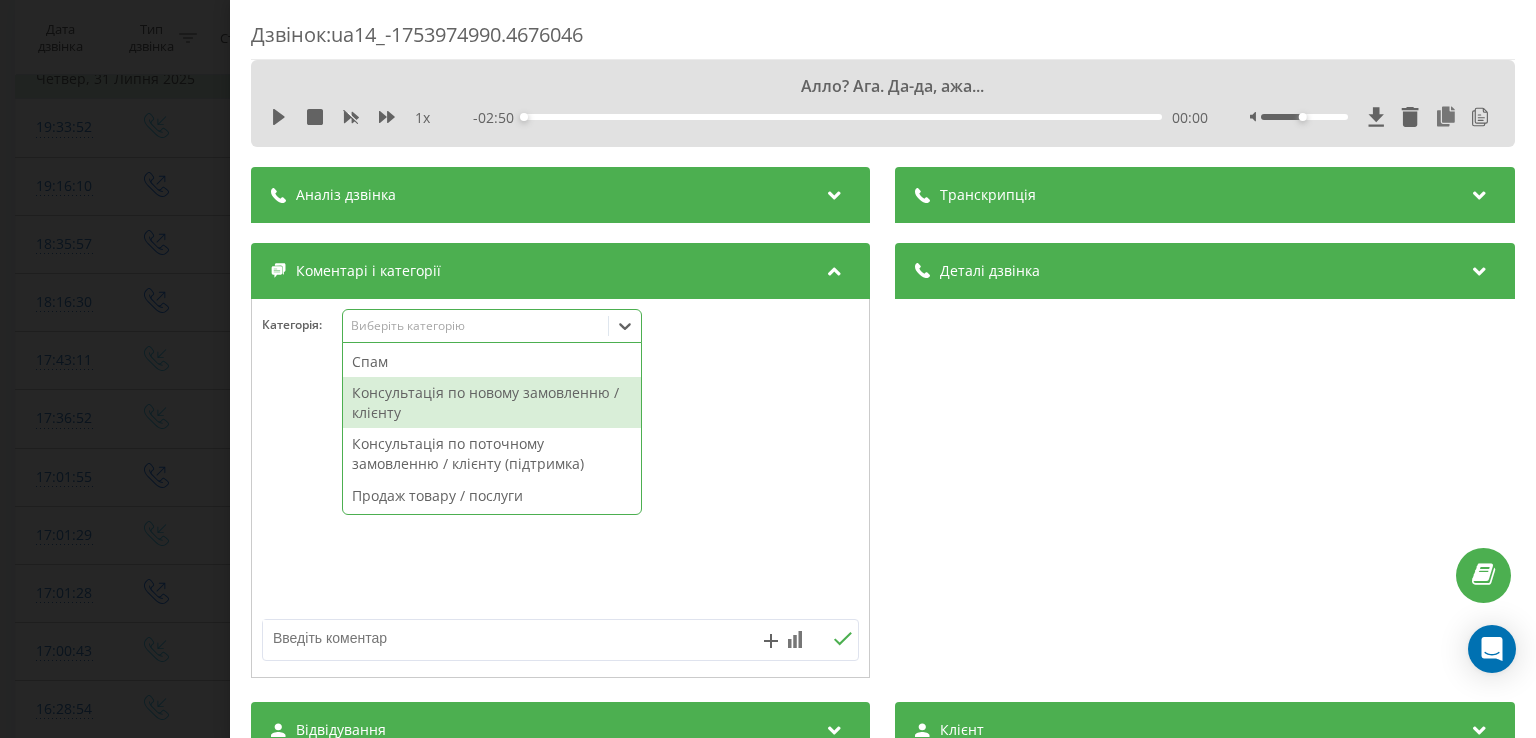 click on "Консультація по новому замовленню / клієнту" at bounding box center (492, 402) 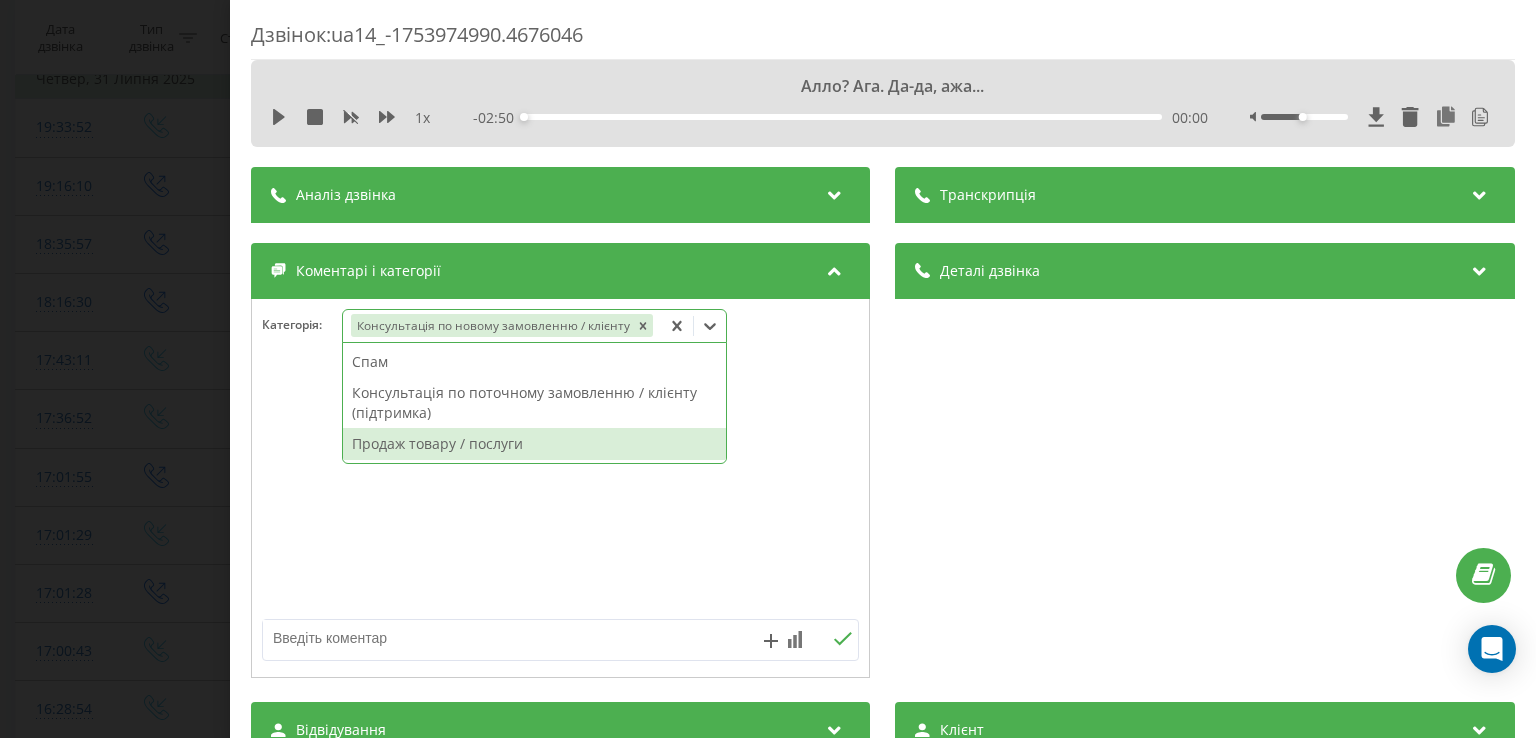 click at bounding box center [560, 489] 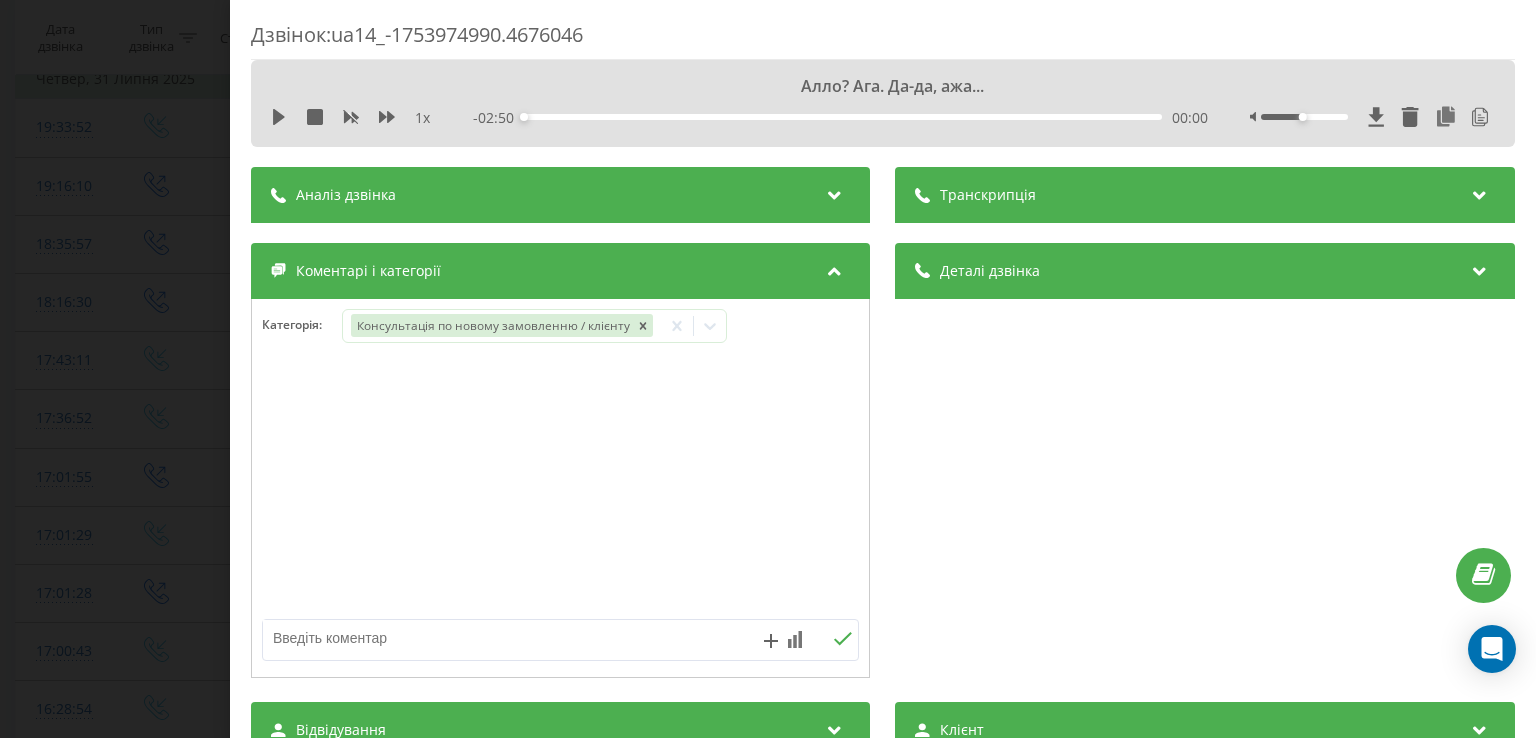 drag, startPoint x: 475, startPoint y: 642, endPoint x: 500, endPoint y: 632, distance: 26.925823 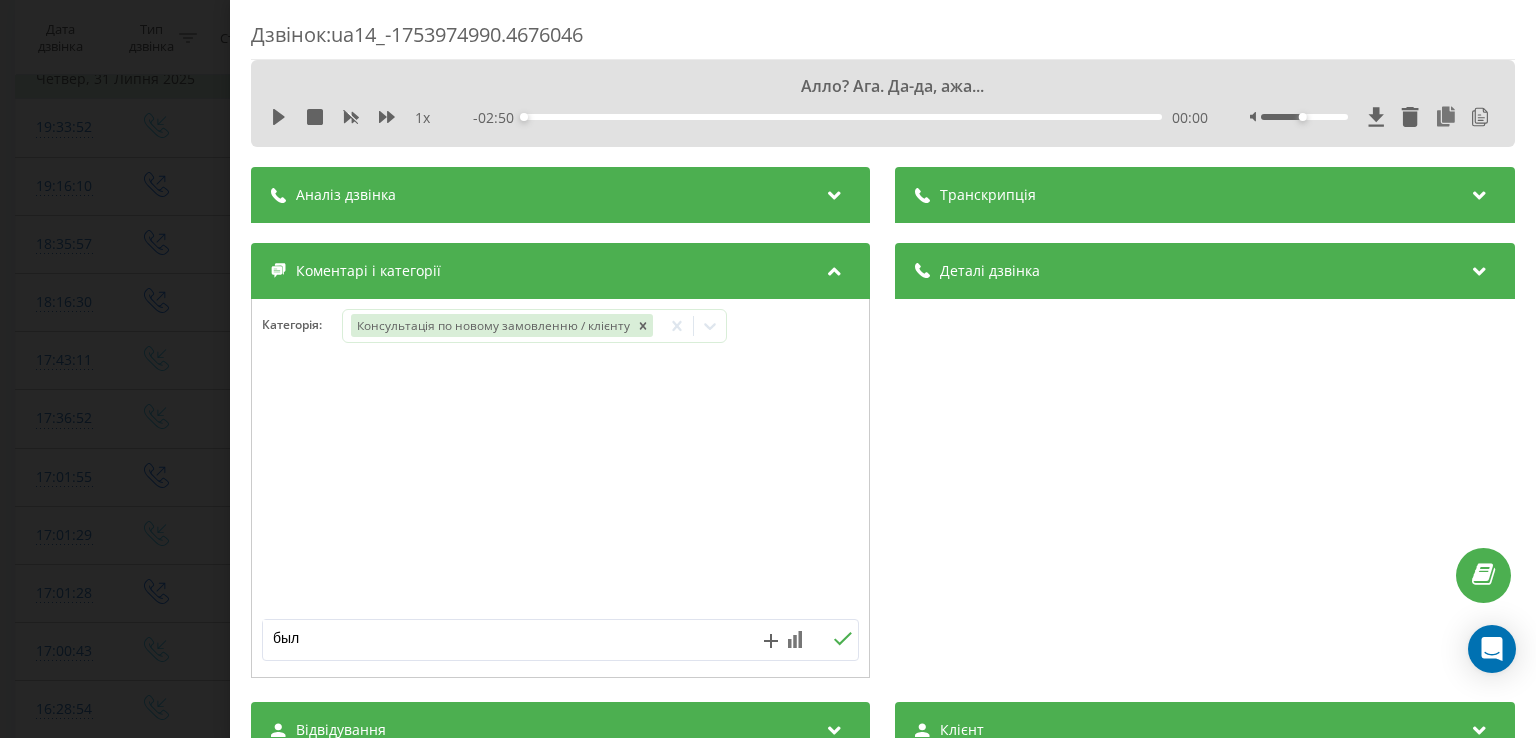 type on "была" 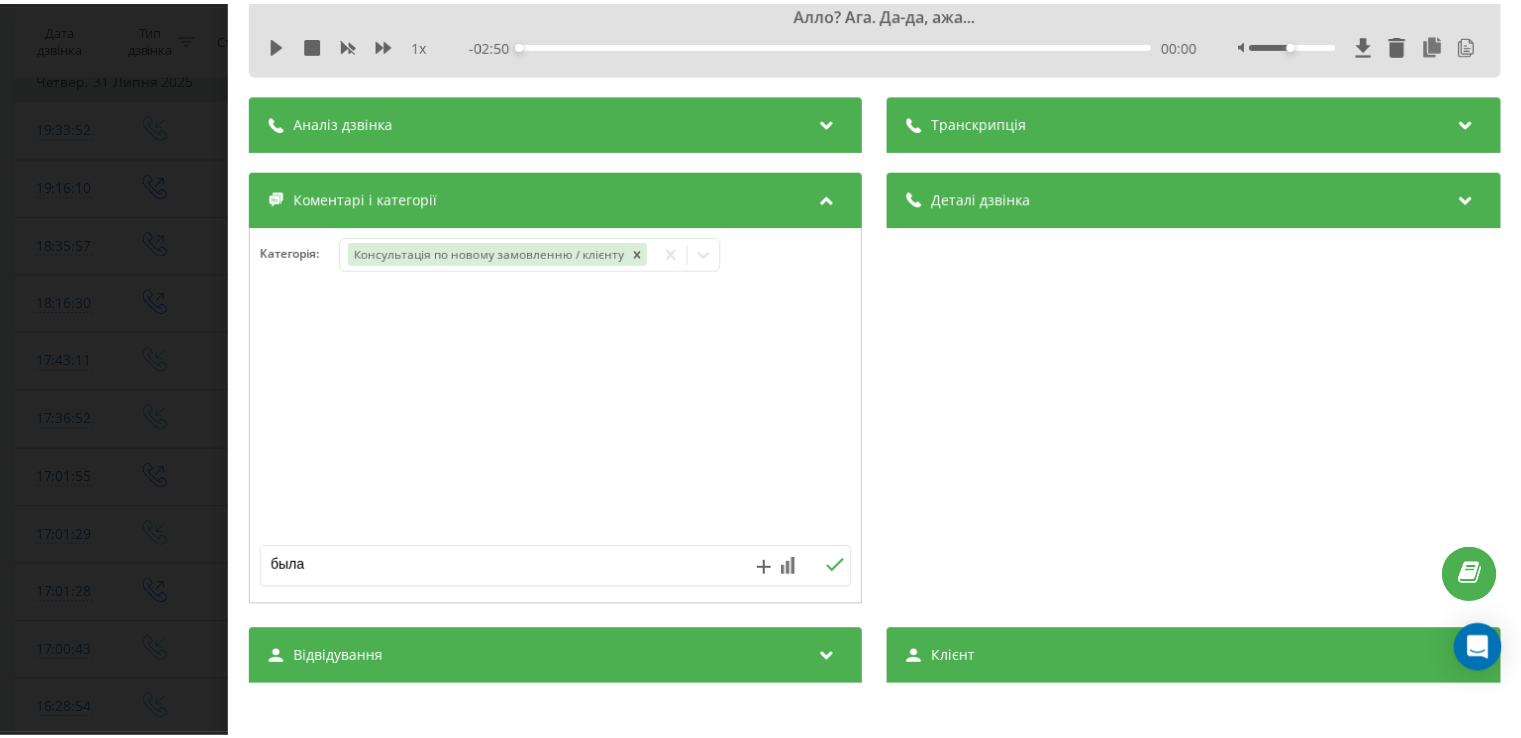 scroll, scrollTop: 100, scrollLeft: 0, axis: vertical 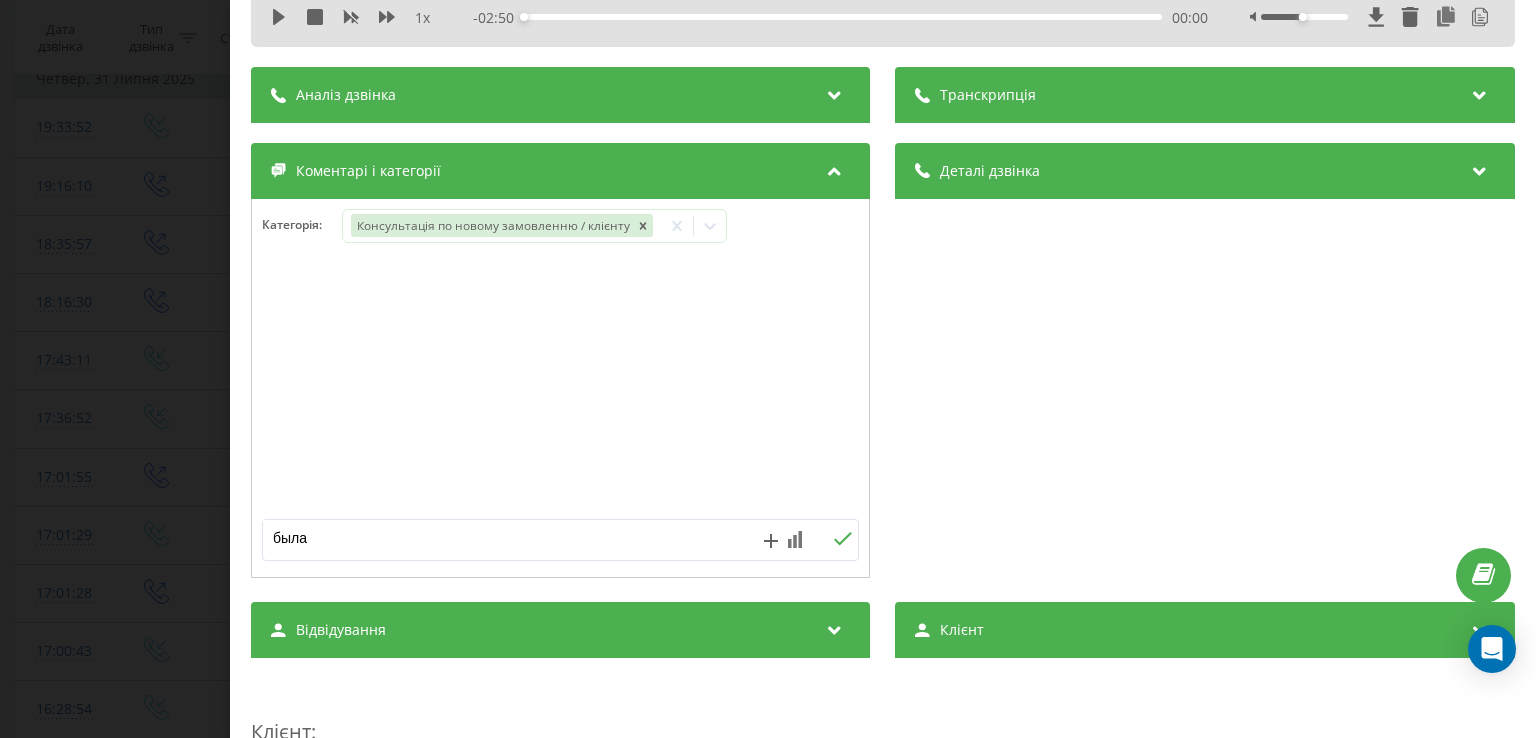 click 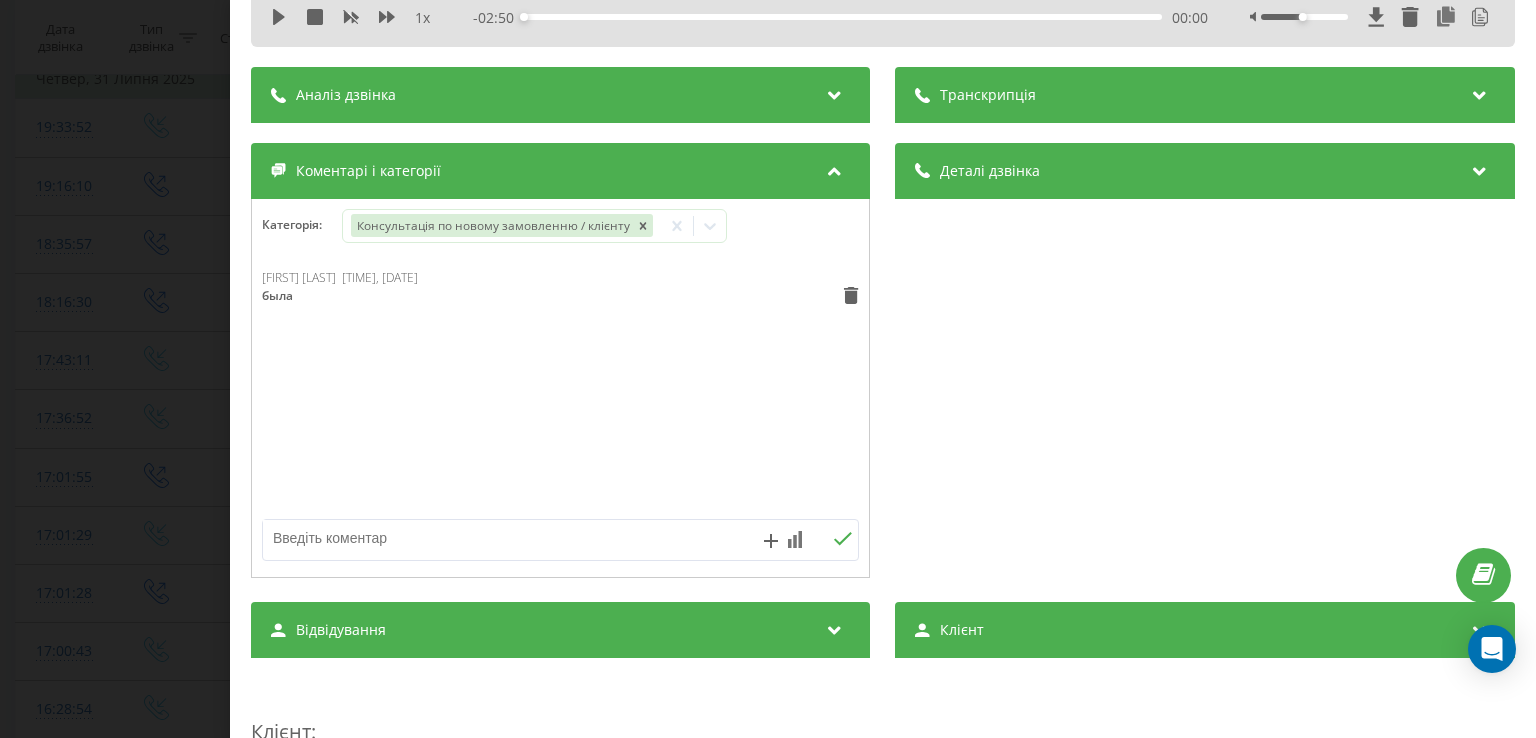 click on "Дзвінок :  ua14_-1753974990.4676046 Алло? Ага. Да-да, ажа...   1 x  - 02:50 00:00   00:00   Транскрипція 00:00 Алло? Ага. Да-да, ажа... 00:00 Олена, доброго дня! Це CPG Center вас турбує. Ви сьогодні для нас дзвонили з питань РФ? 00:10 Наступного року? 00:10 Головний лікар вже на роботі я у неї запитала вона не бачить ніяких протипокозу так що ви ходила на РФ 00:19 Ми можемо цю зону, як я вам казала, не затрахувати 00:22 Це лоб і межбрів'я 00:24 І робити на обличчі 00:26 Знизу 00:38 Я думаю 00:39 Ще це коли пройде час 00:40 Добре, тут я на сайте посмотрю у вас сейчас один косметолог Марія или ще? 00:41 Ви тільки його вкололи 00:43 00:43 3" at bounding box center (768, 369) 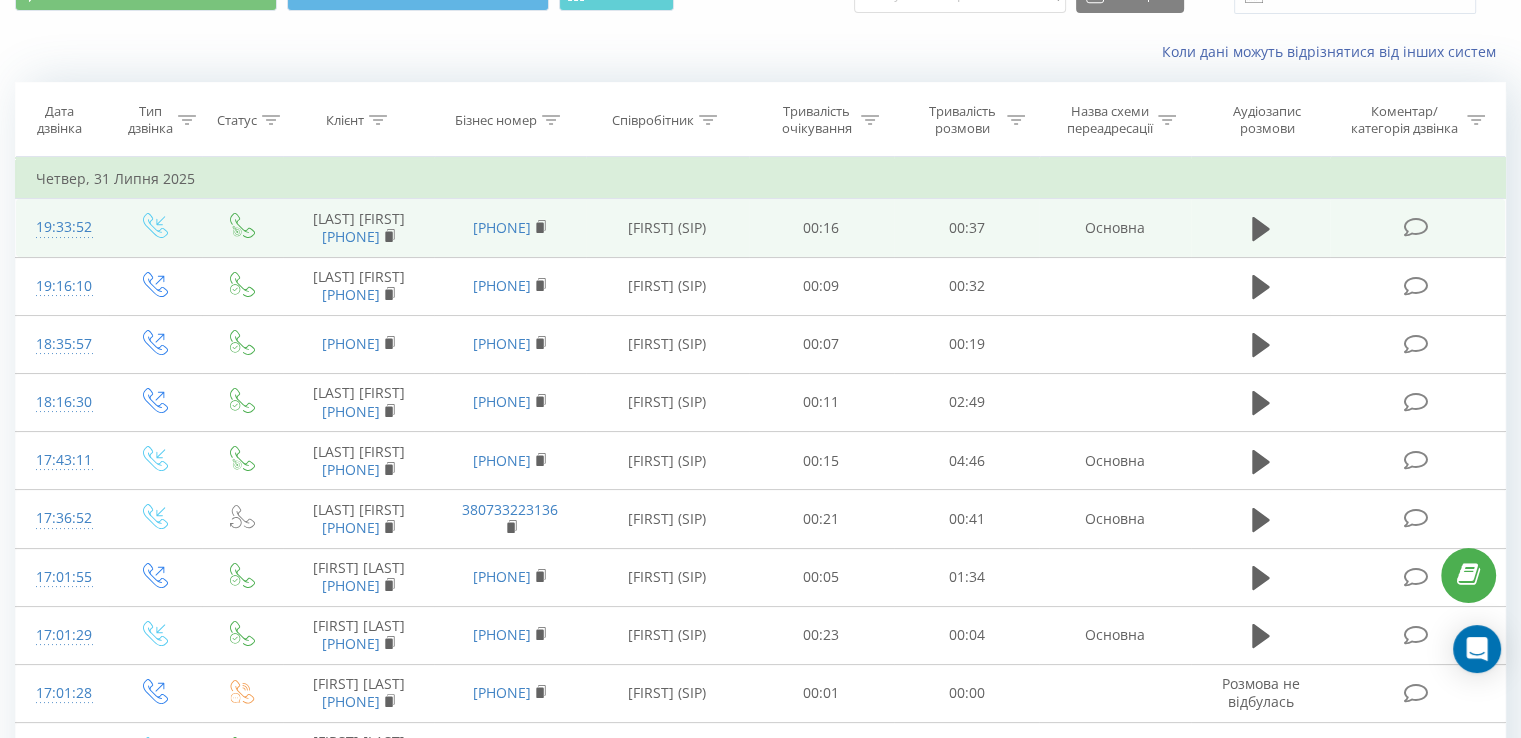 scroll, scrollTop: 0, scrollLeft: 0, axis: both 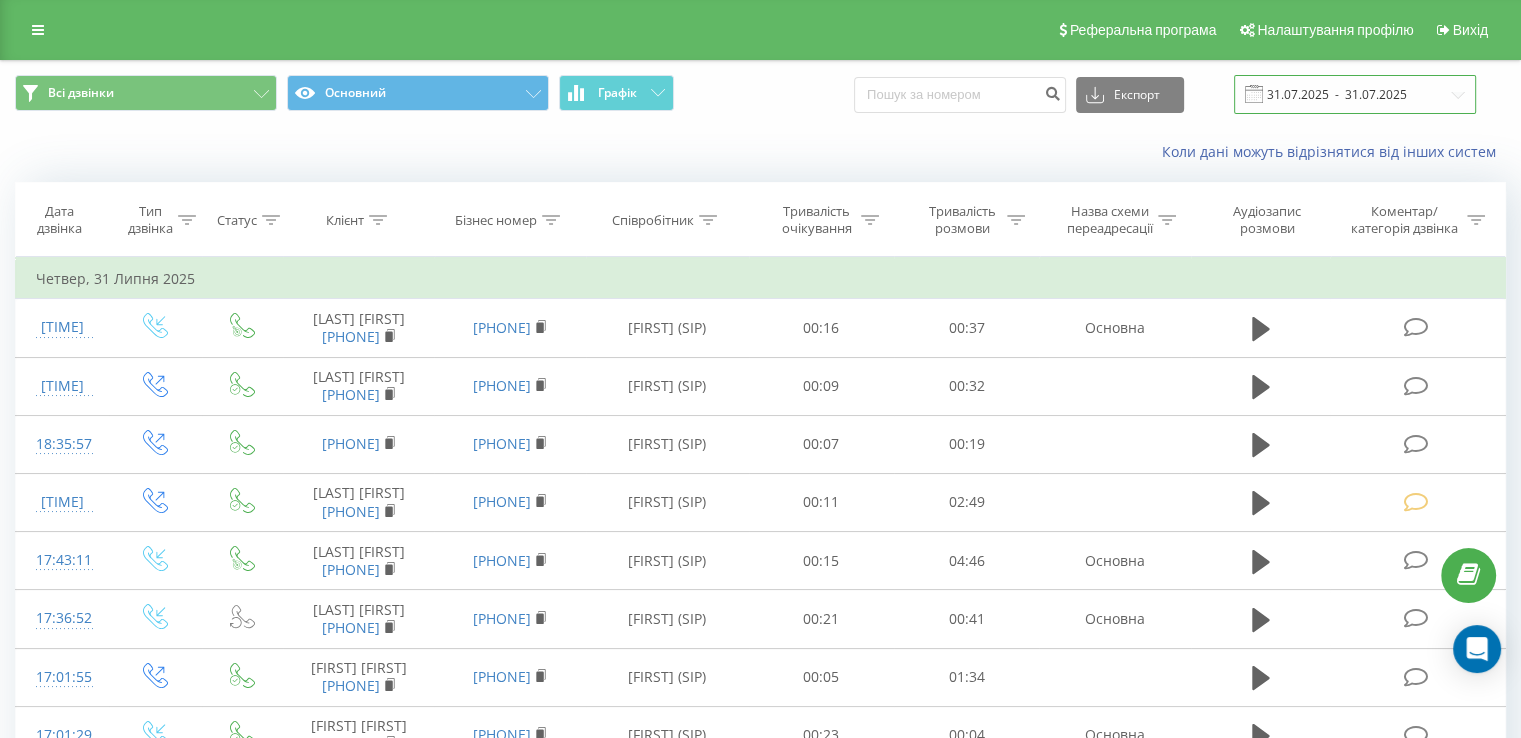 click on "31.07.2025  -  31.07.2025" at bounding box center [1355, 94] 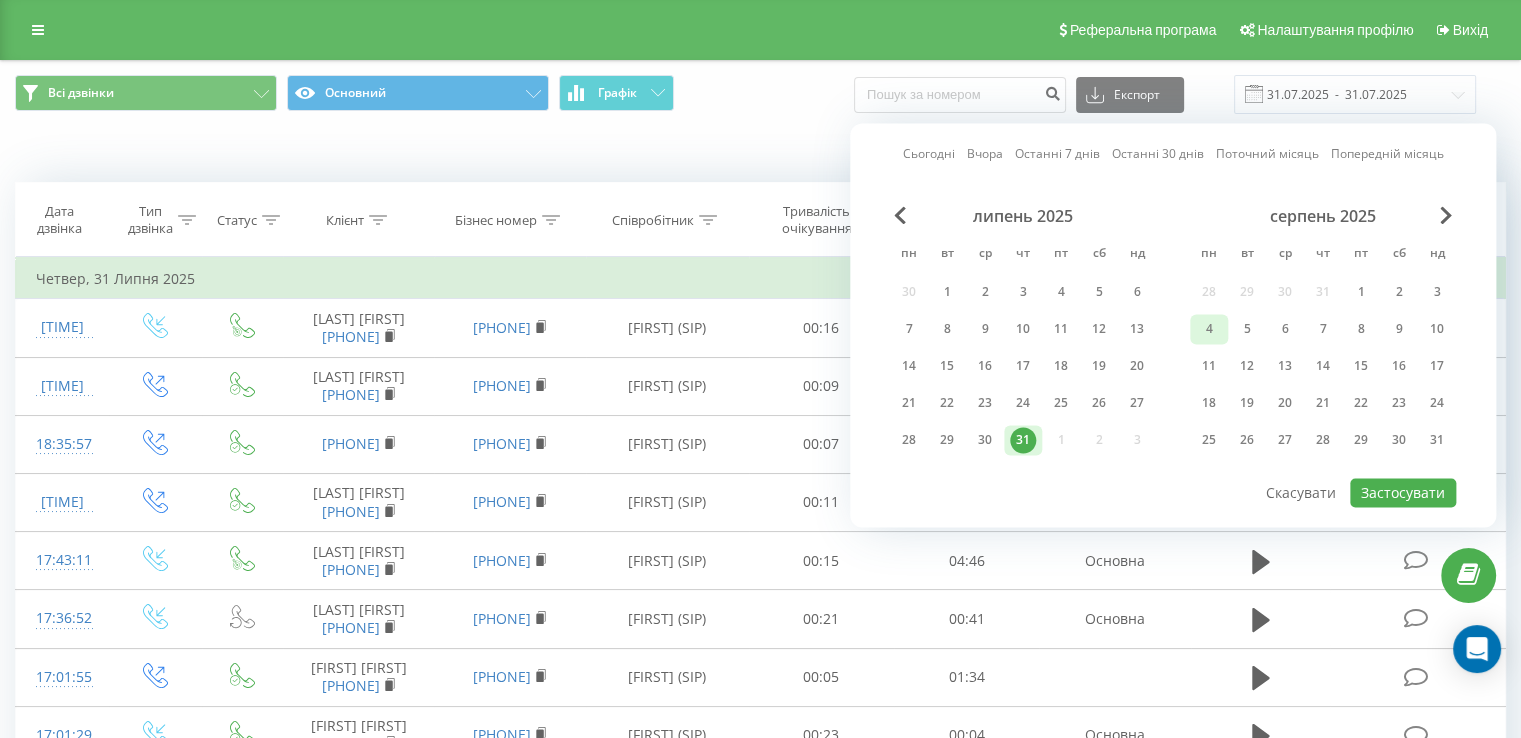click on "4" at bounding box center [1209, 329] 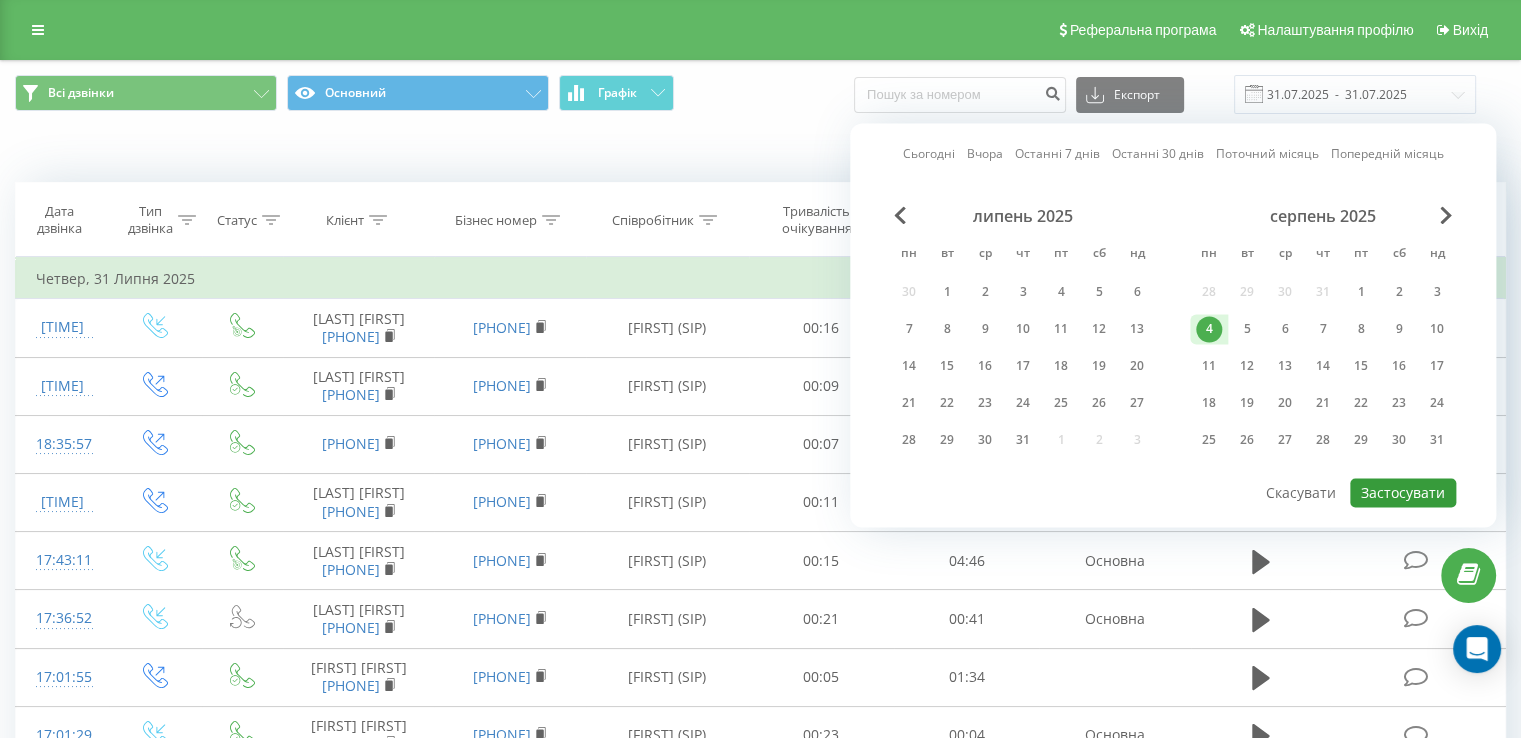 click on "Застосувати" at bounding box center [1403, 492] 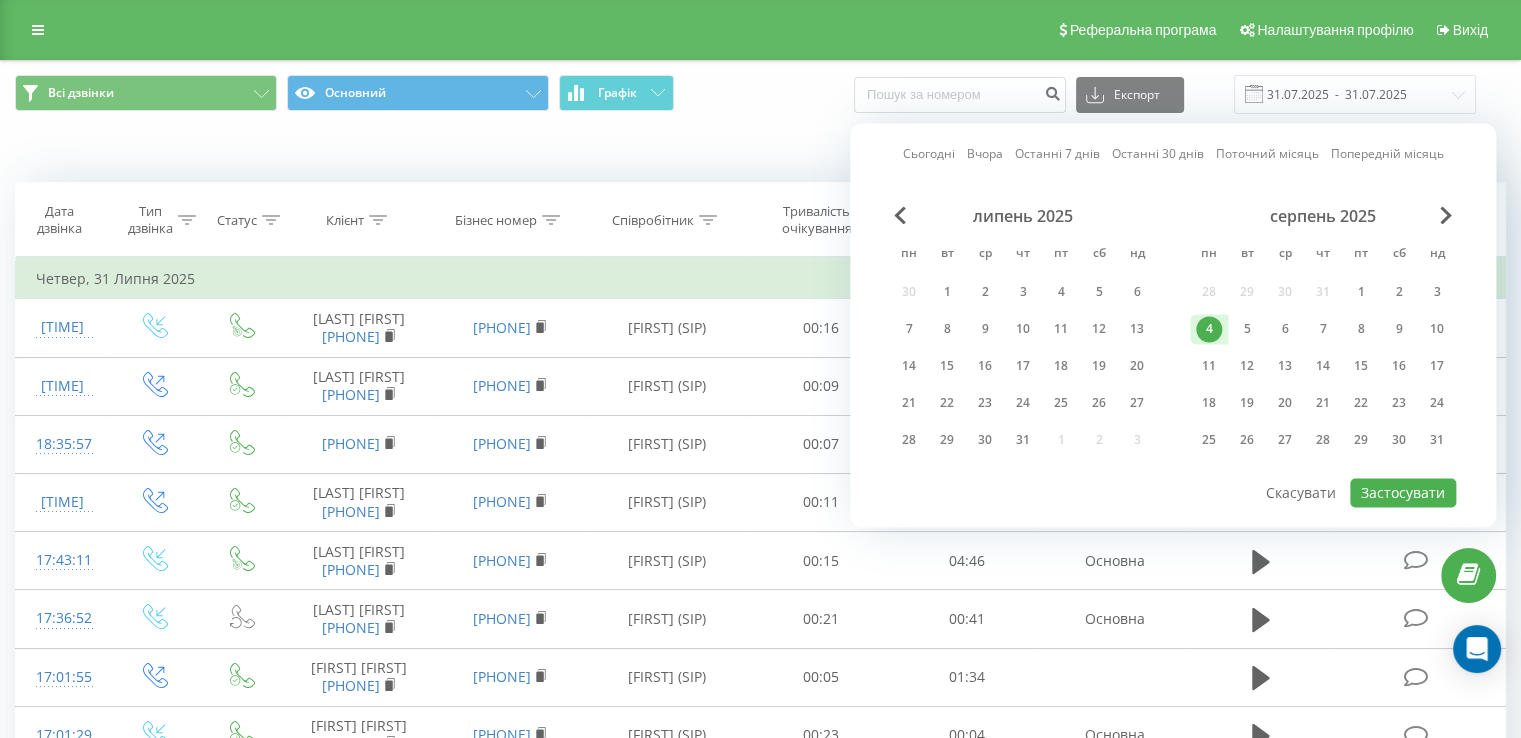 type on "04.08.2025  -  04.08.2025" 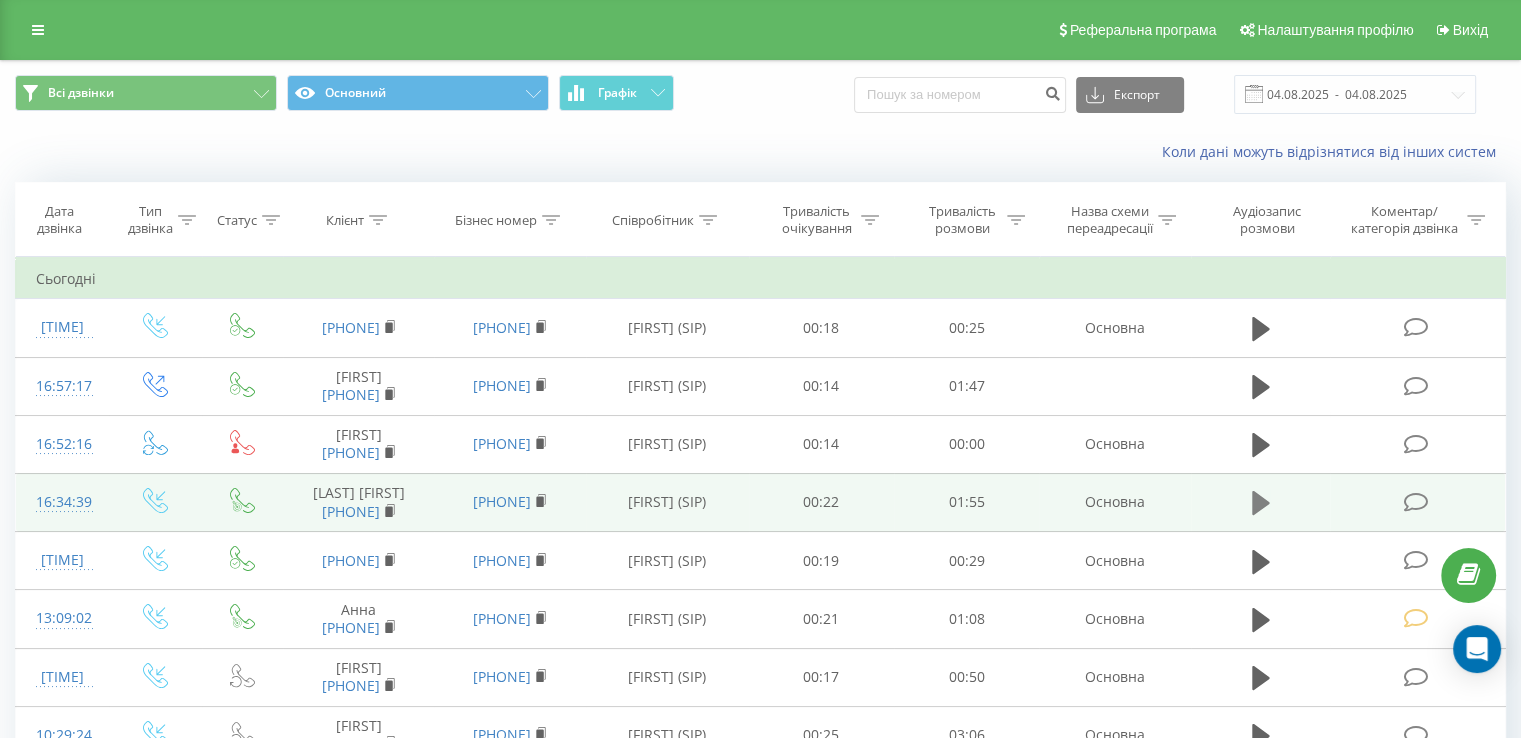click 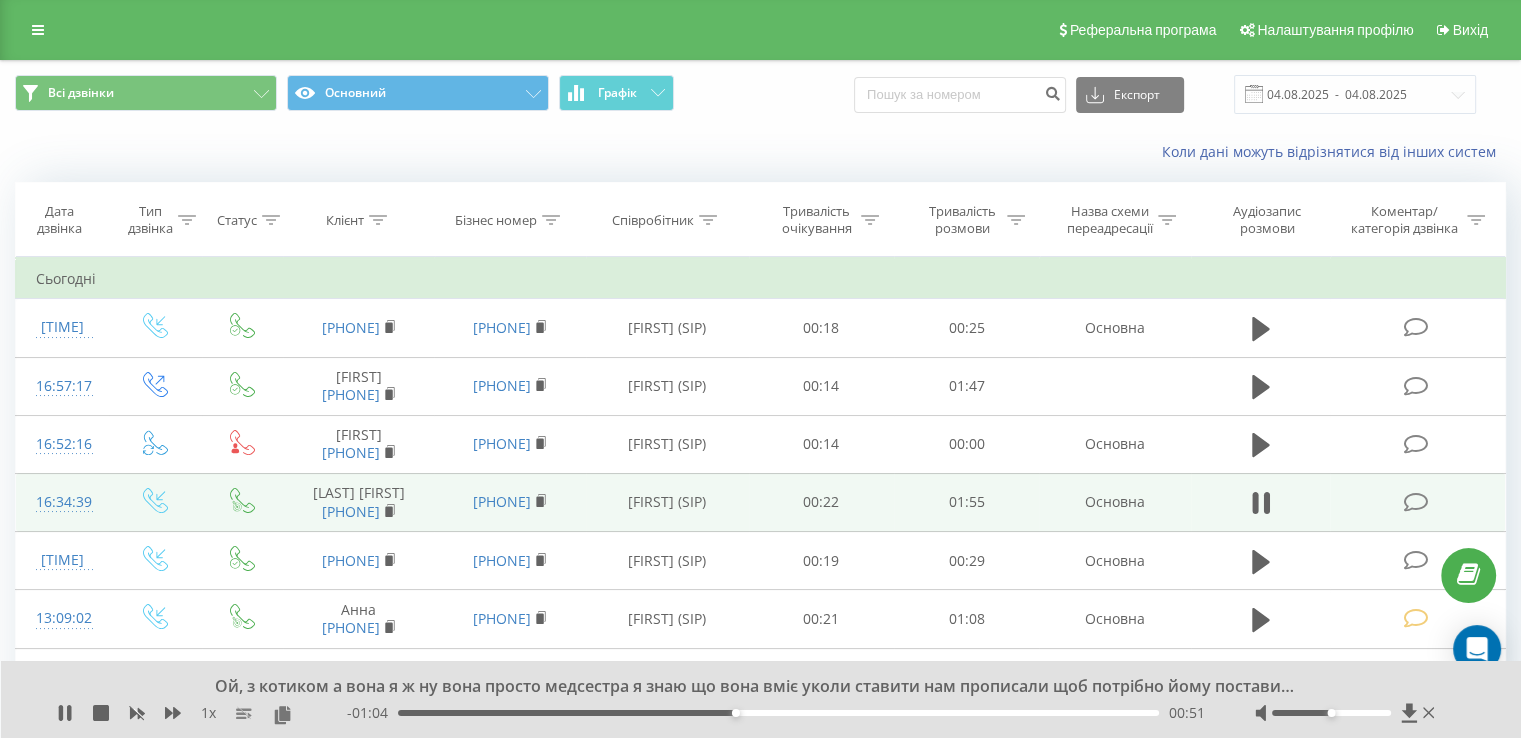 click at bounding box center [1261, 502] 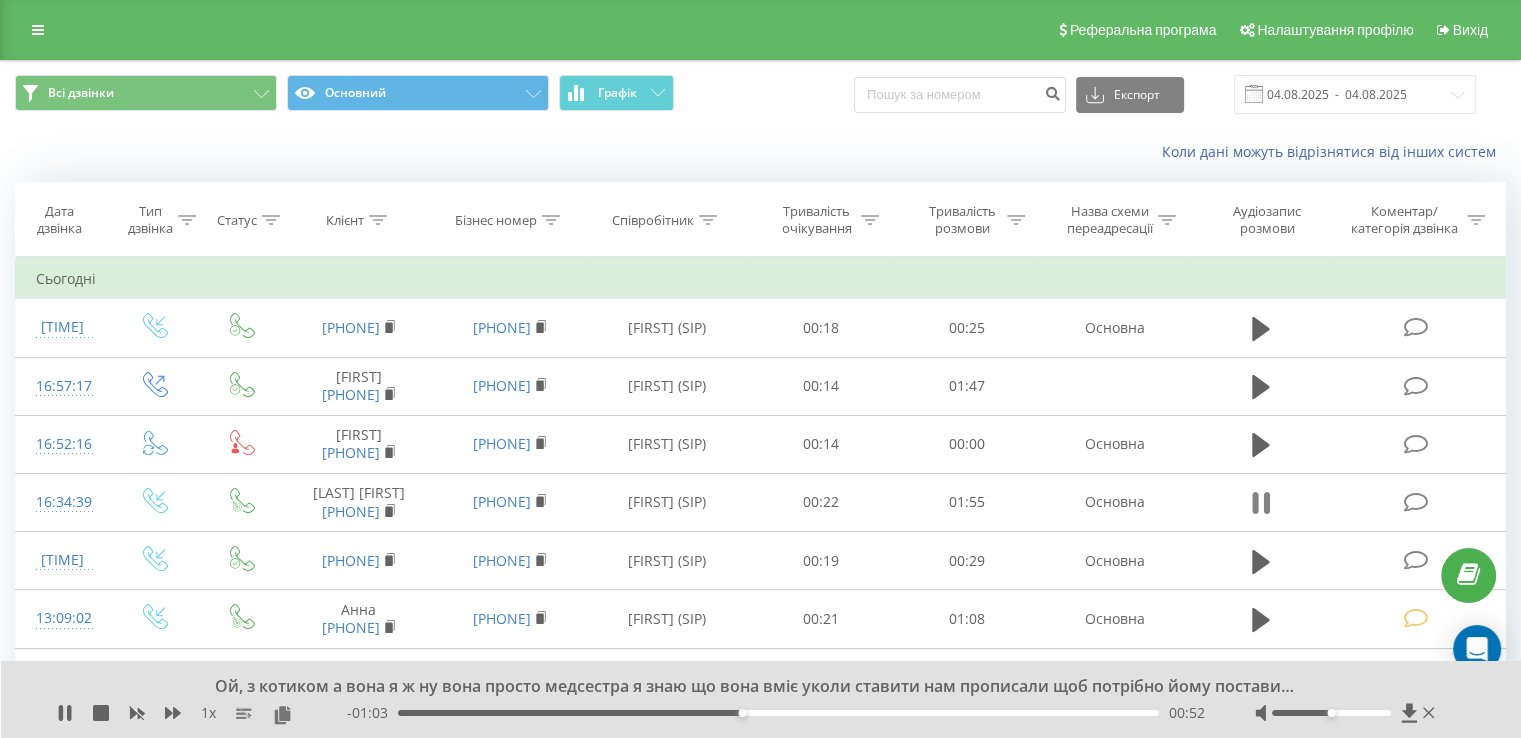 click 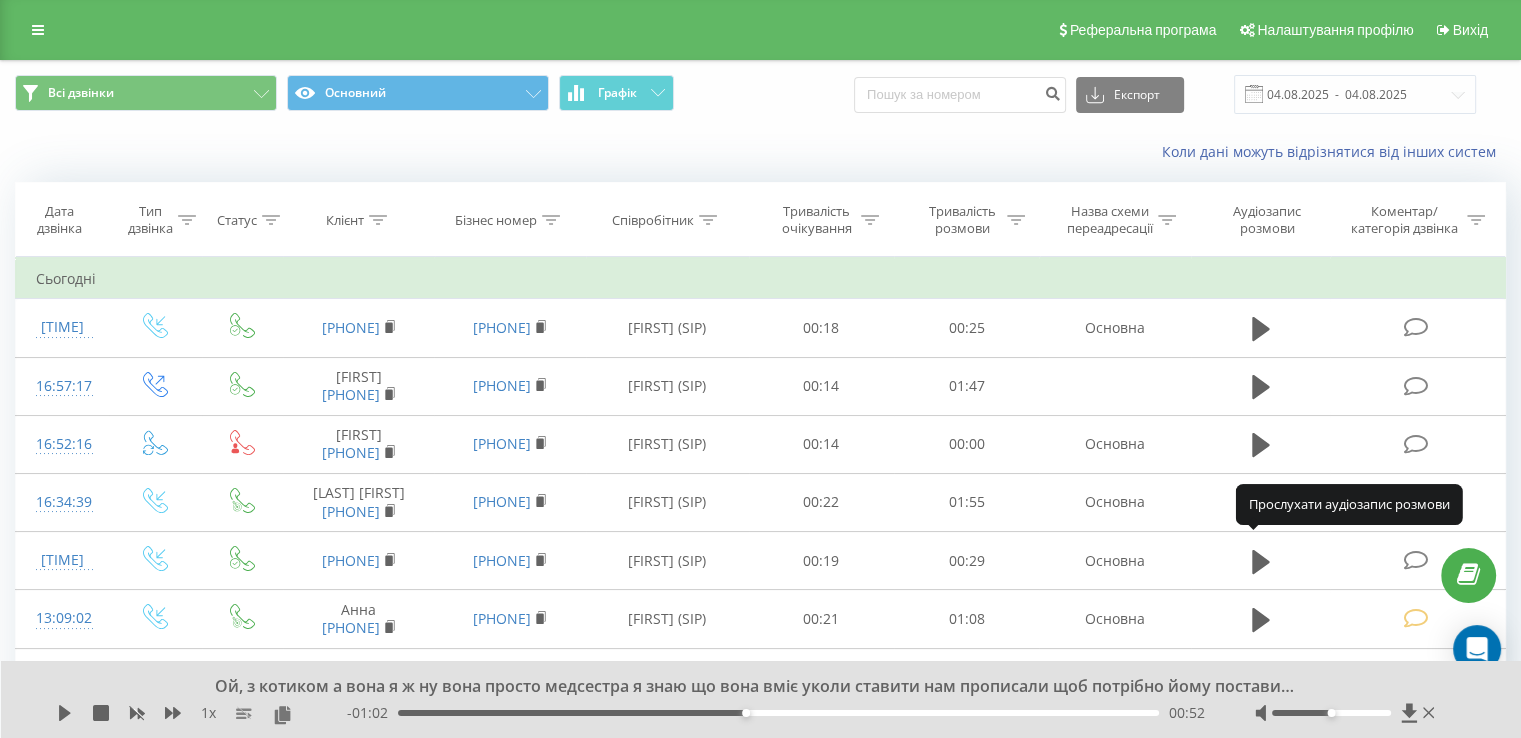 click at bounding box center [1261, 503] 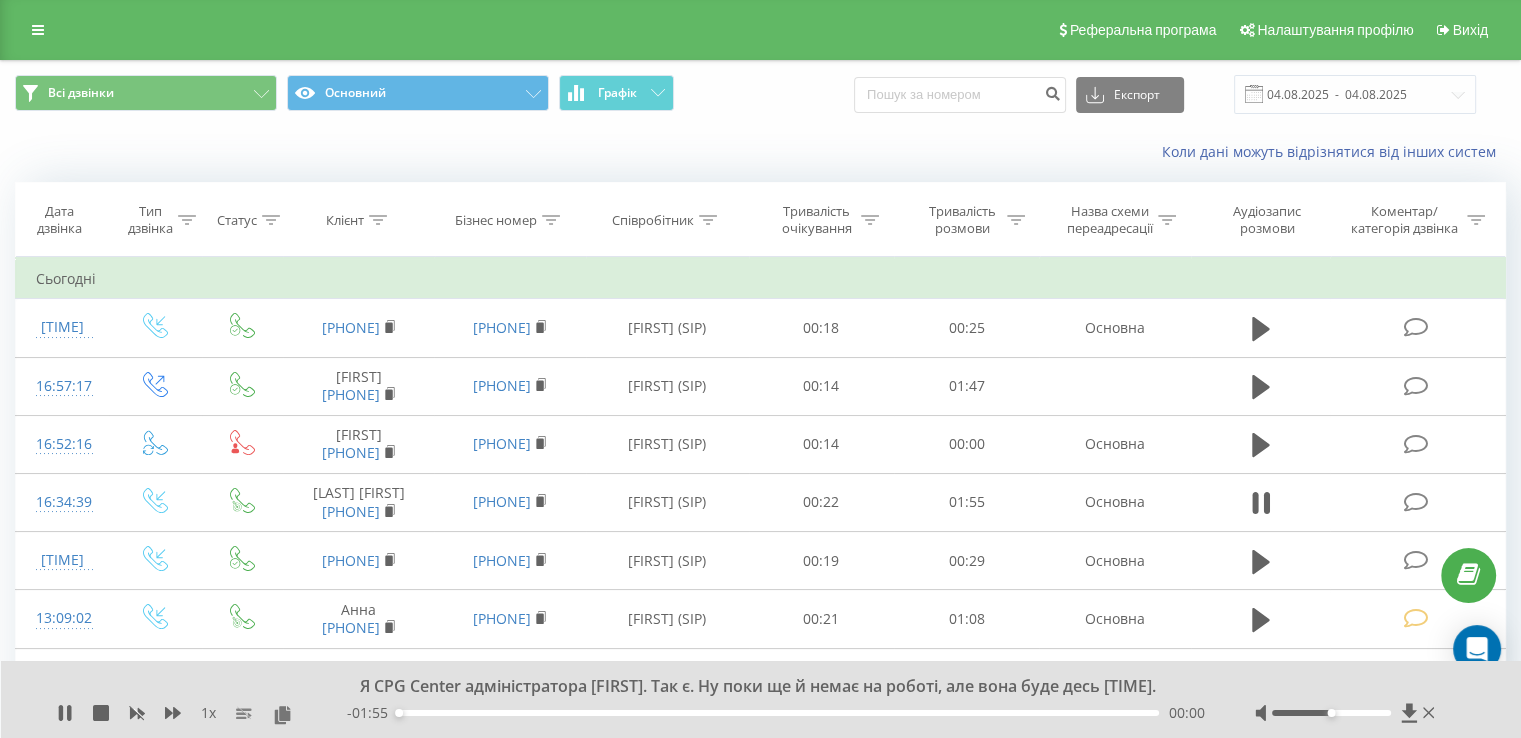 click on "00:00" at bounding box center [778, 713] 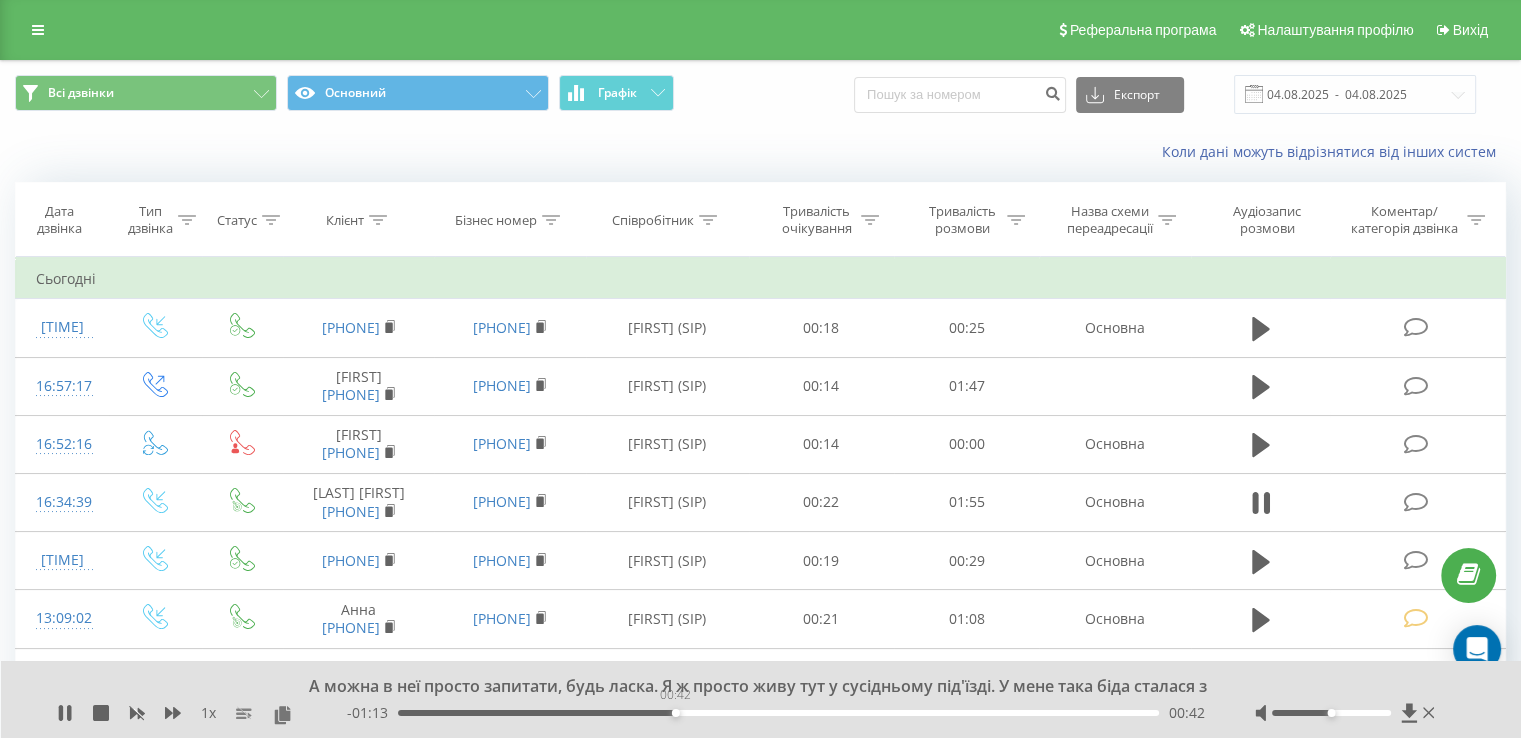 drag, startPoint x: 696, startPoint y: 710, endPoint x: 675, endPoint y: 714, distance: 21.377558 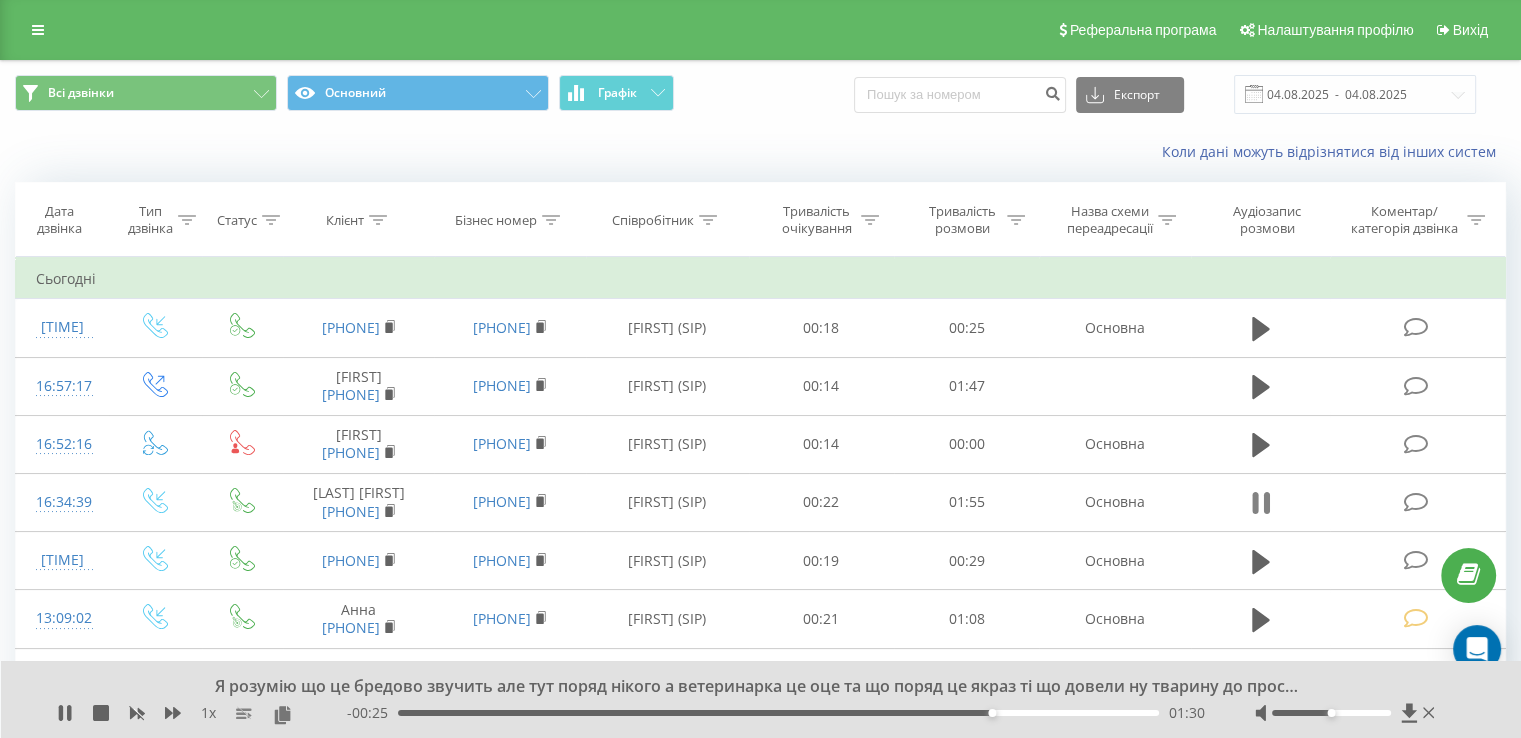 click 